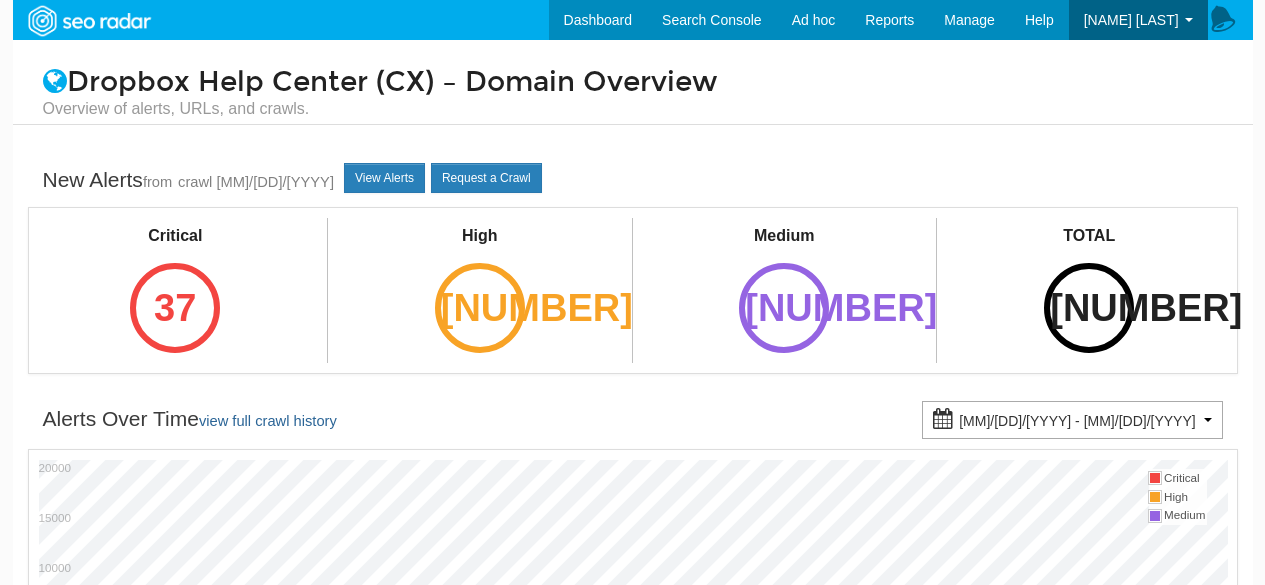 scroll, scrollTop: 0, scrollLeft: 0, axis: both 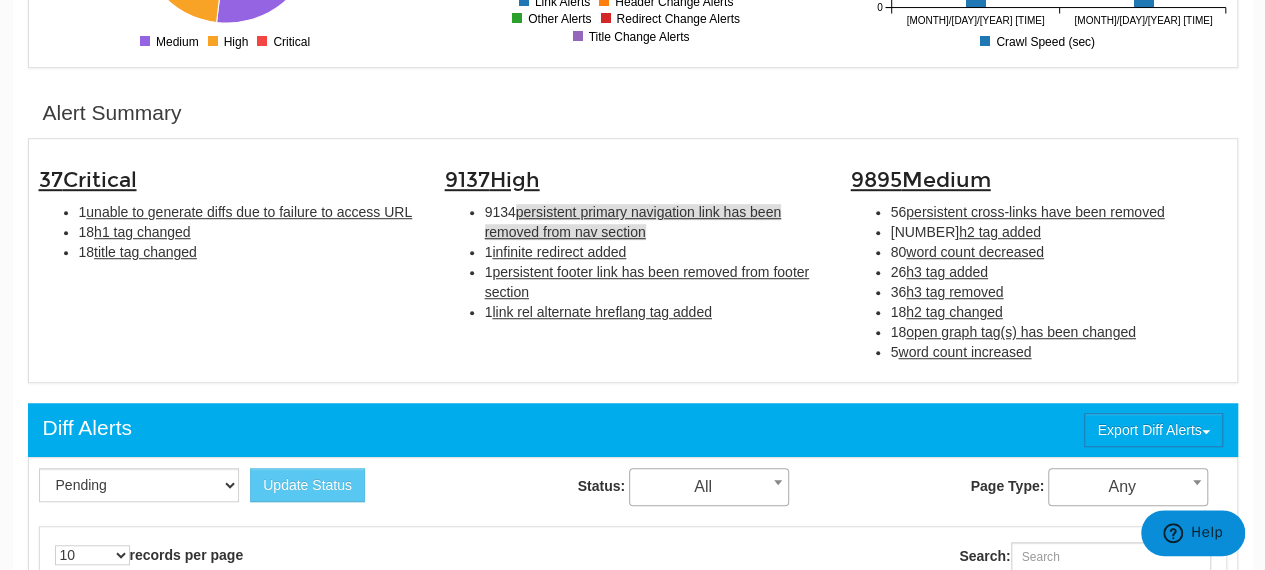 click on "persistent primary navigation link has been removed from nav section" at bounding box center (633, 222) 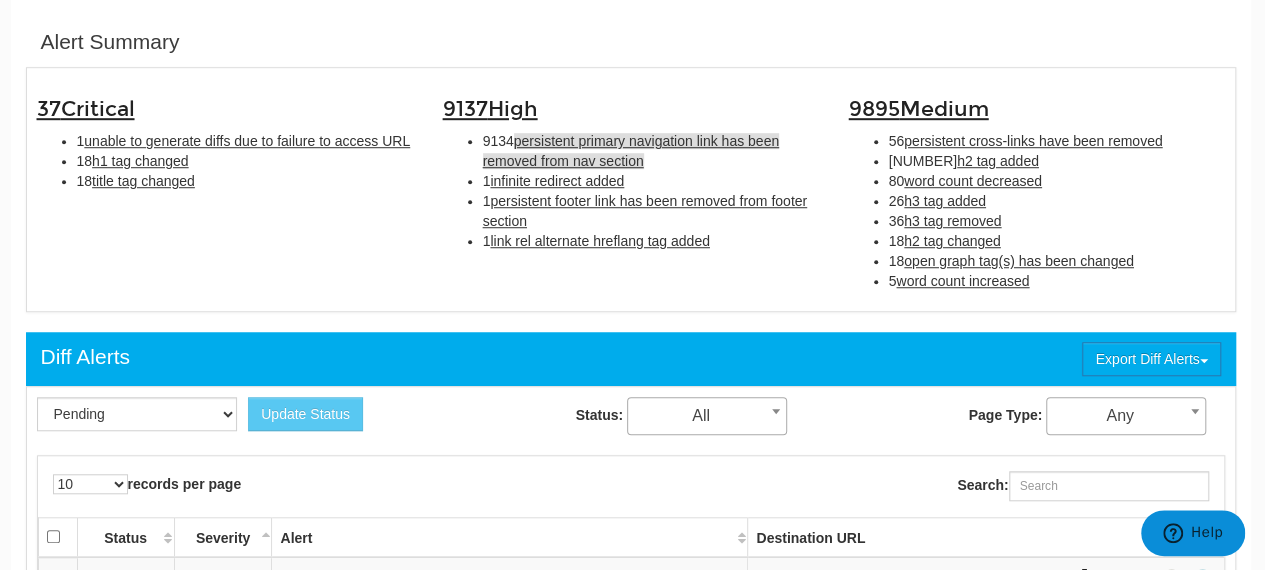 scroll, scrollTop: 648, scrollLeft: 2, axis: both 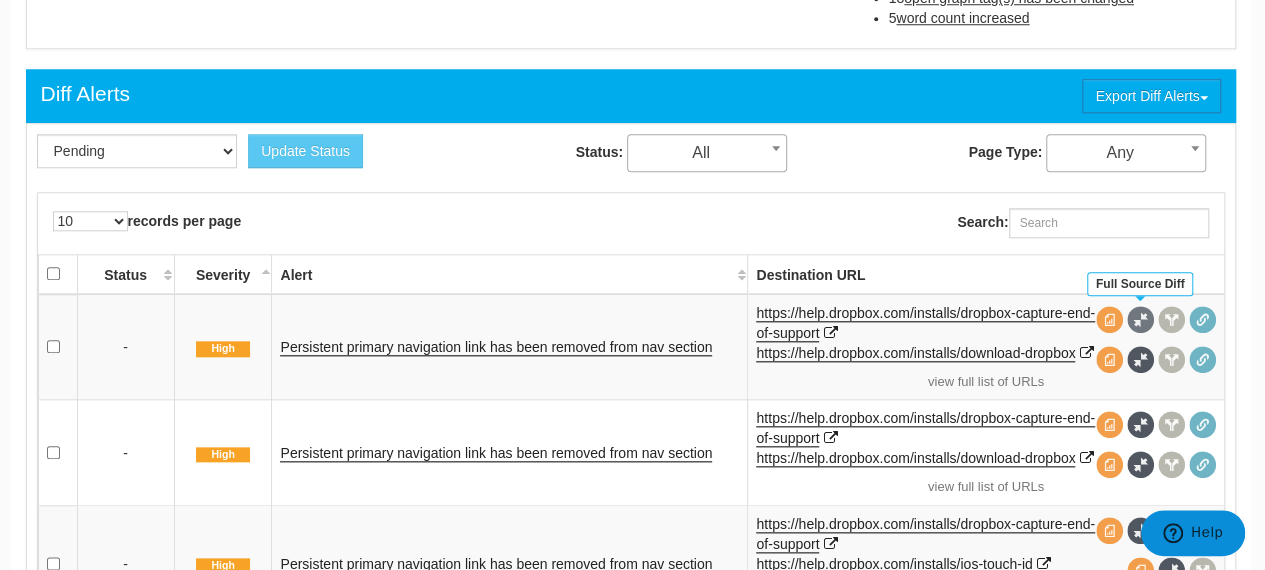 click at bounding box center (1140, 319) 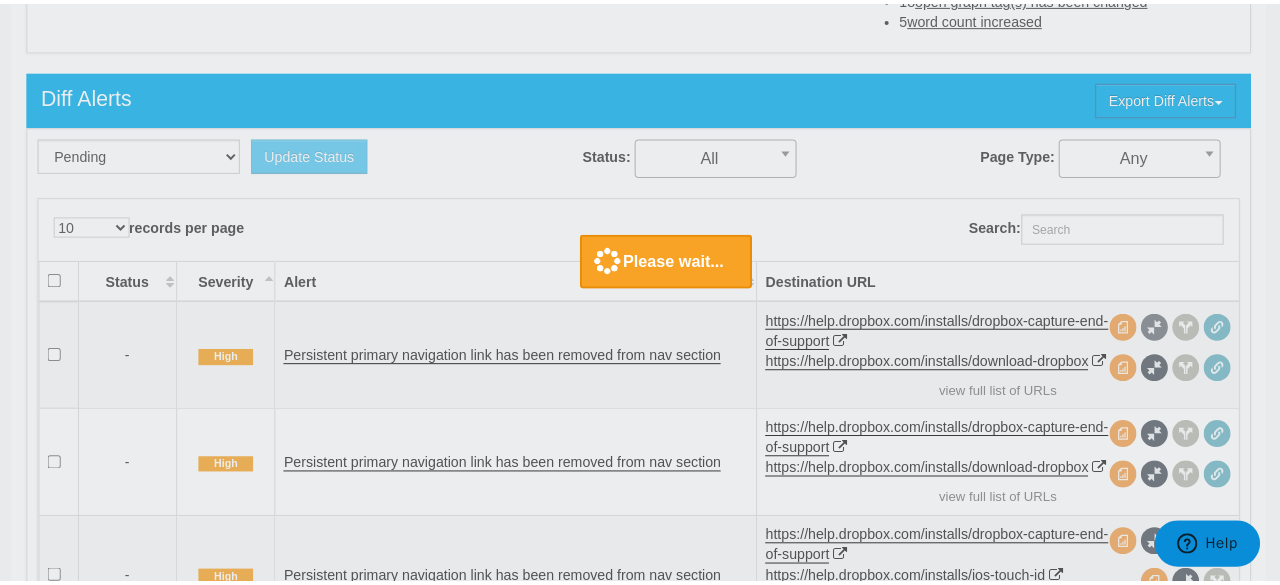scroll, scrollTop: 894, scrollLeft: 0, axis: vertical 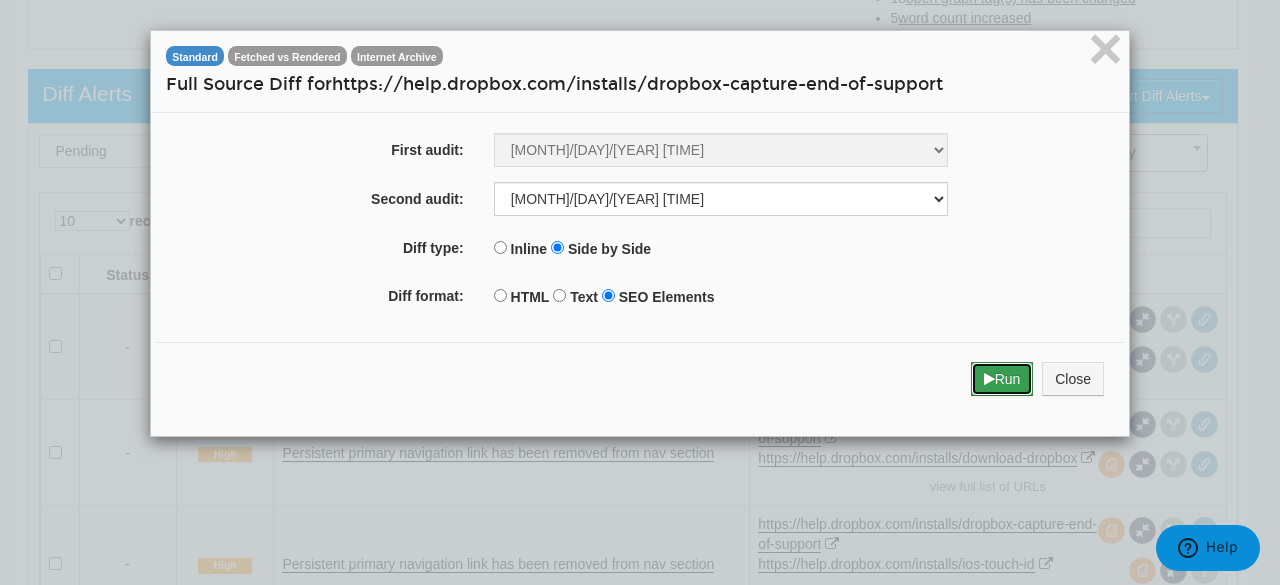 click on "Run" at bounding box center [1002, 379] 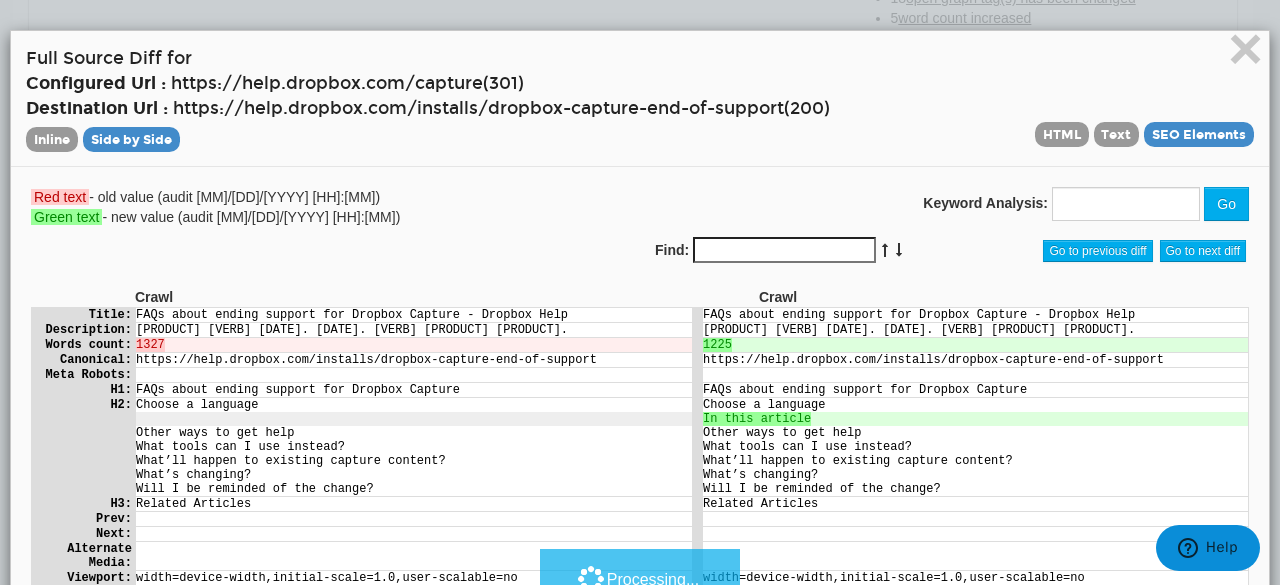 scroll, scrollTop: 0, scrollLeft: 0, axis: both 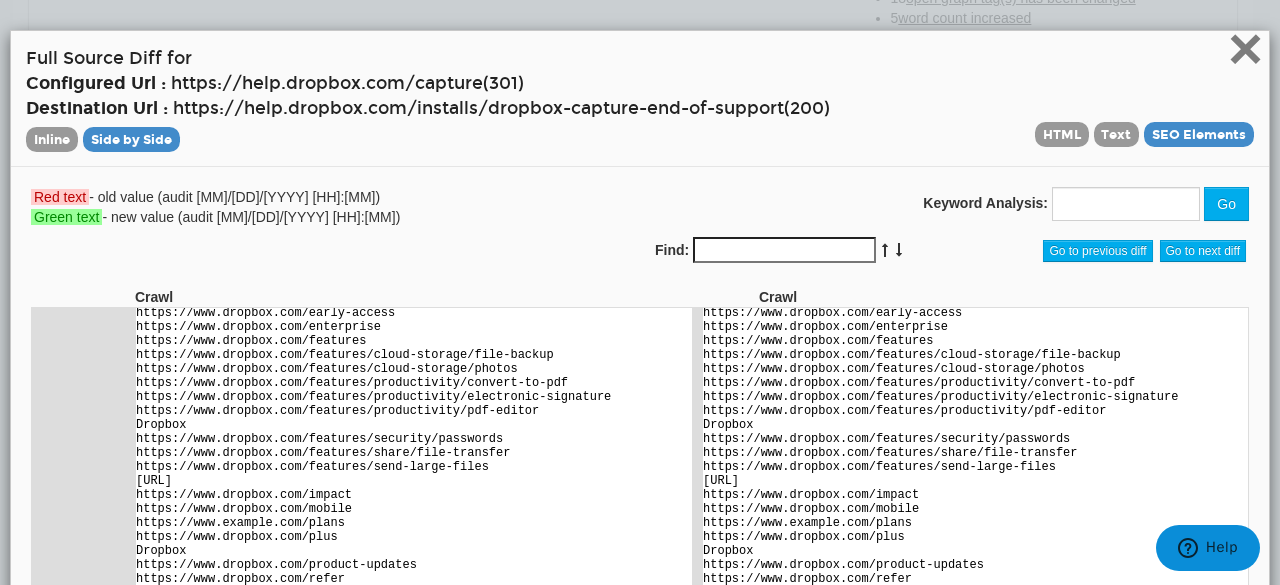 click on "×" at bounding box center [1245, 48] 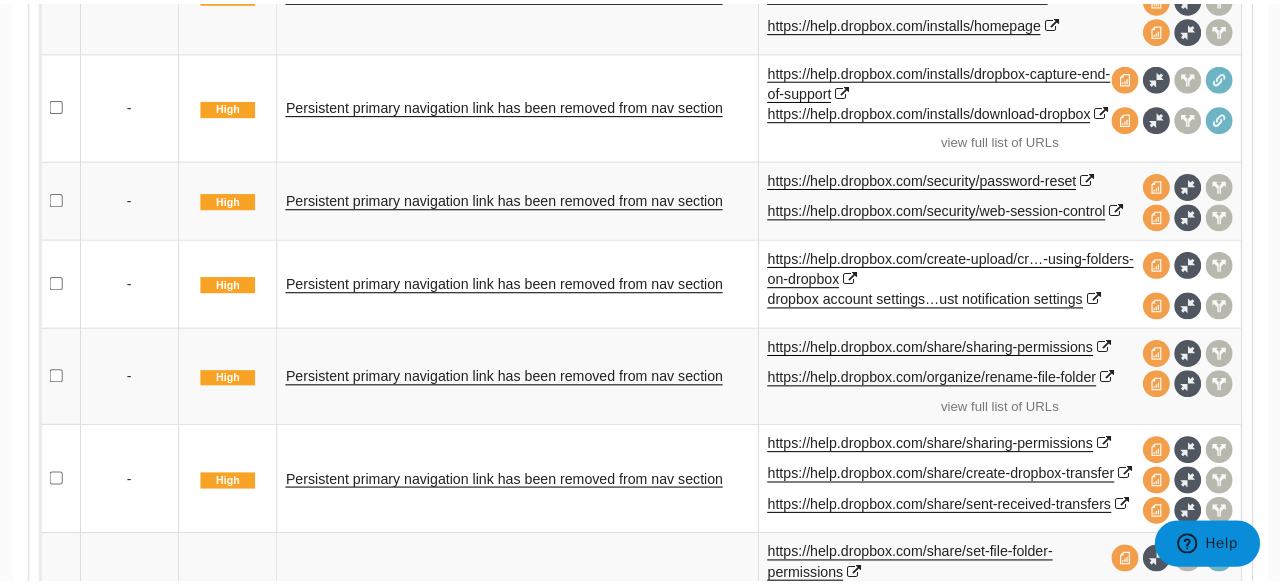 scroll, scrollTop: 1482, scrollLeft: 0, axis: vertical 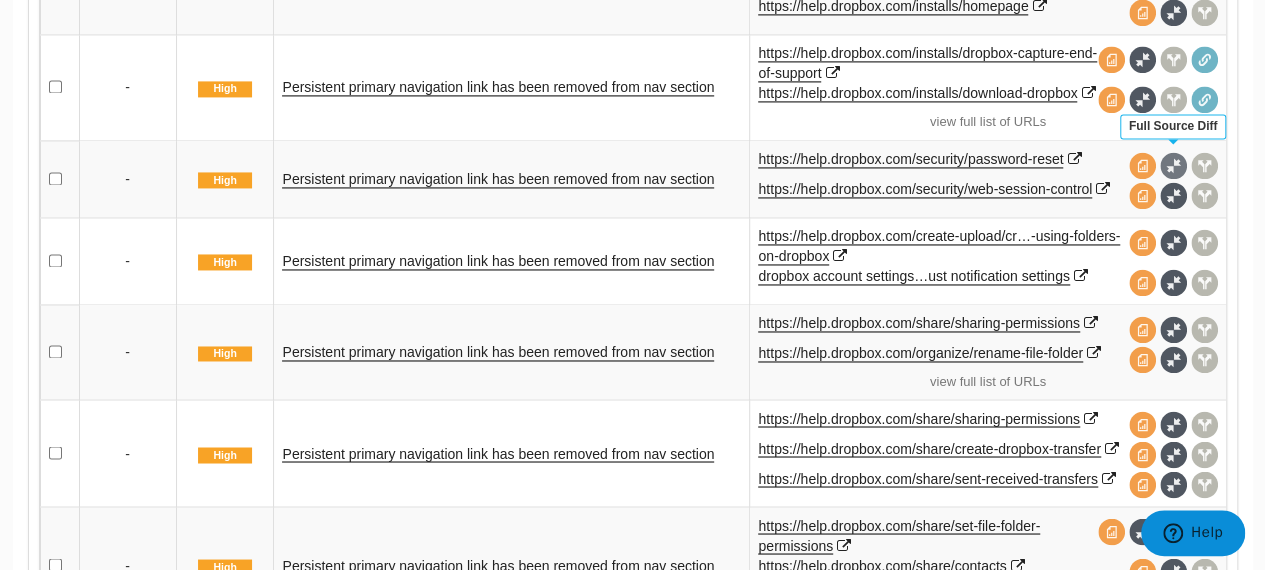 click at bounding box center [1173, 165] 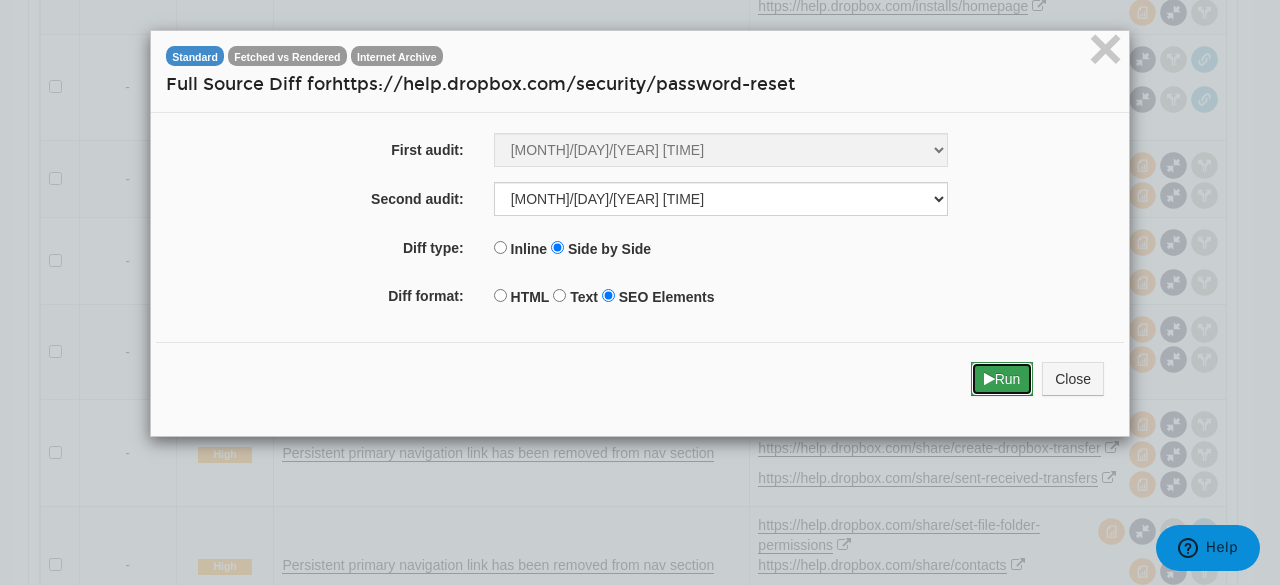 click at bounding box center (989, 379) 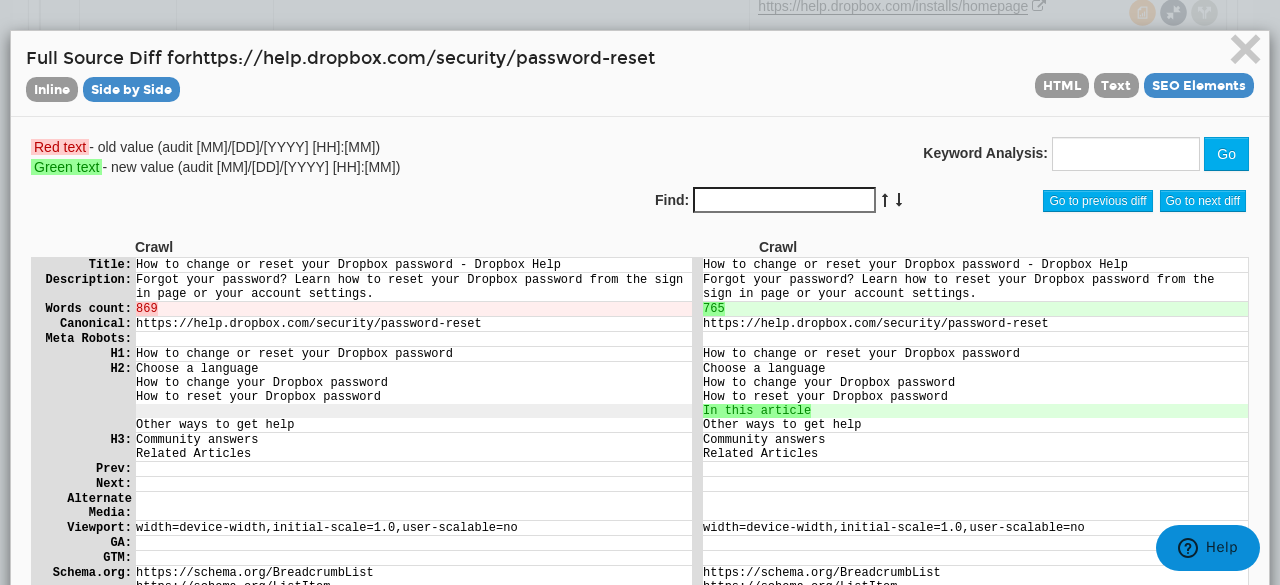 scroll, scrollTop: 0, scrollLeft: 0, axis: both 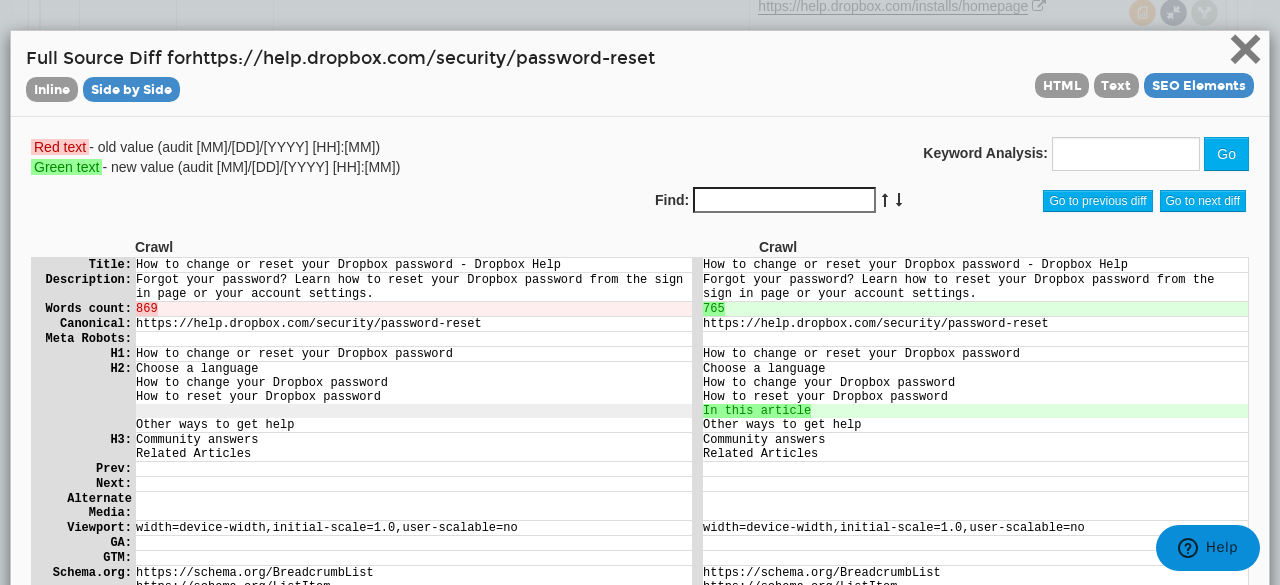 click on "×" at bounding box center [1245, 48] 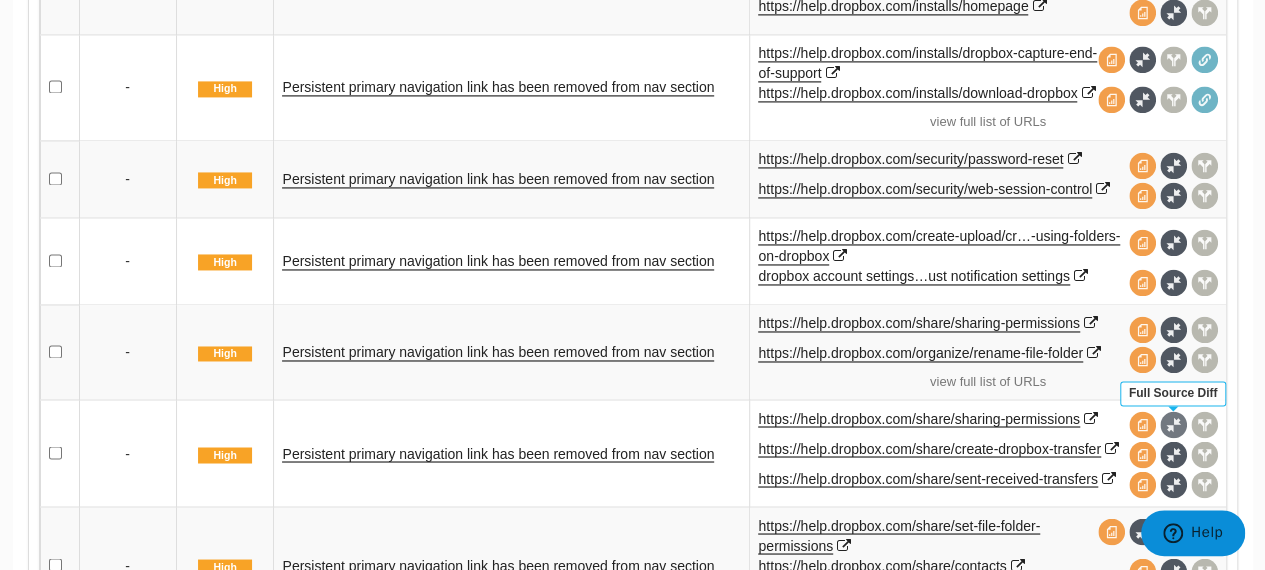 click at bounding box center (1173, 424) 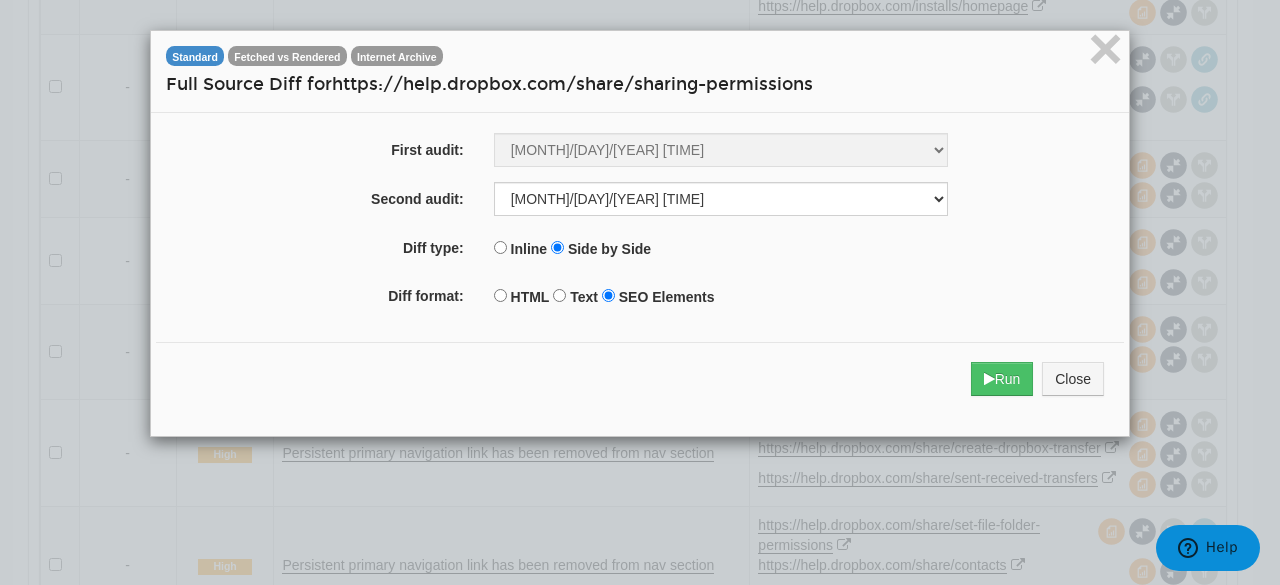 click on "HTML" at bounding box center (530, 297) 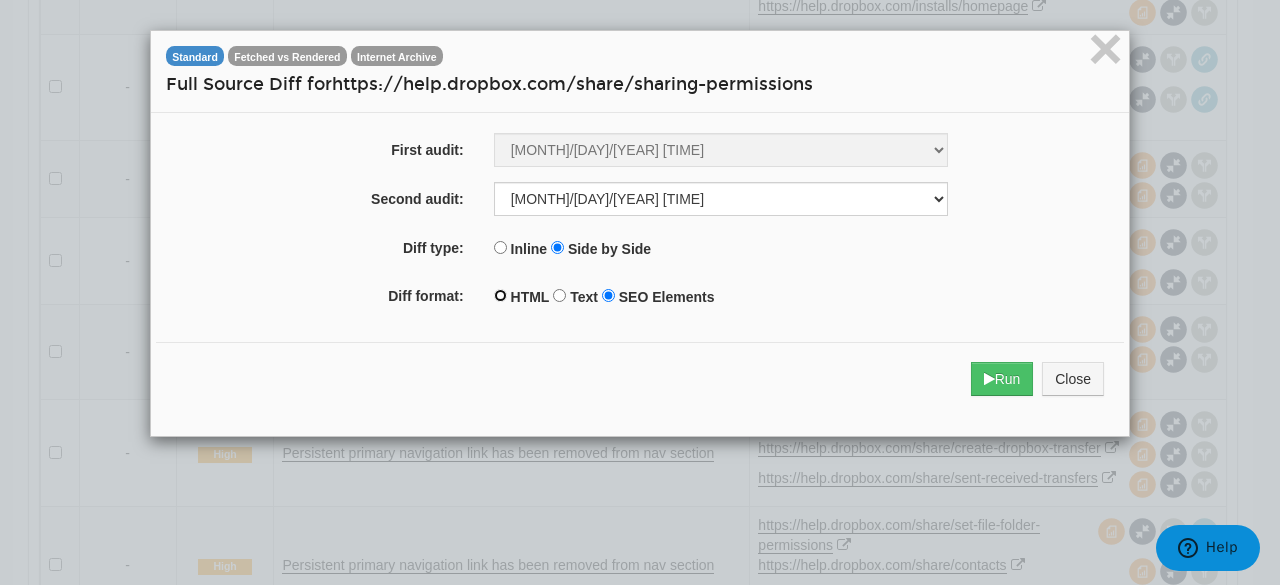 click on "HTML" at bounding box center (500, 295) 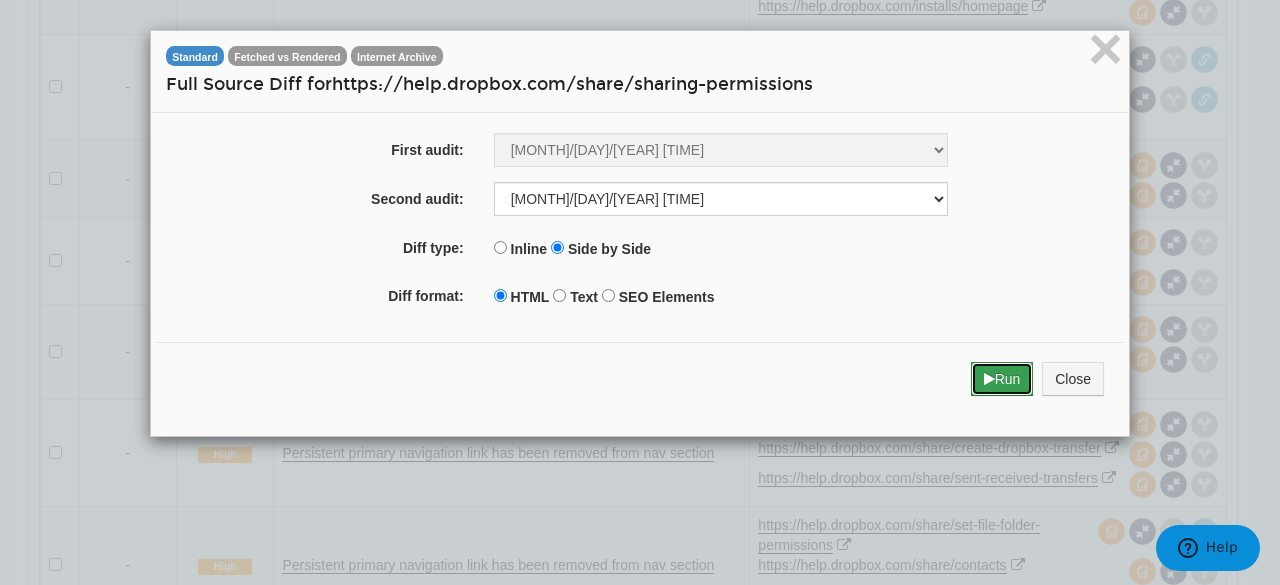 click on "Run" at bounding box center (1002, 379) 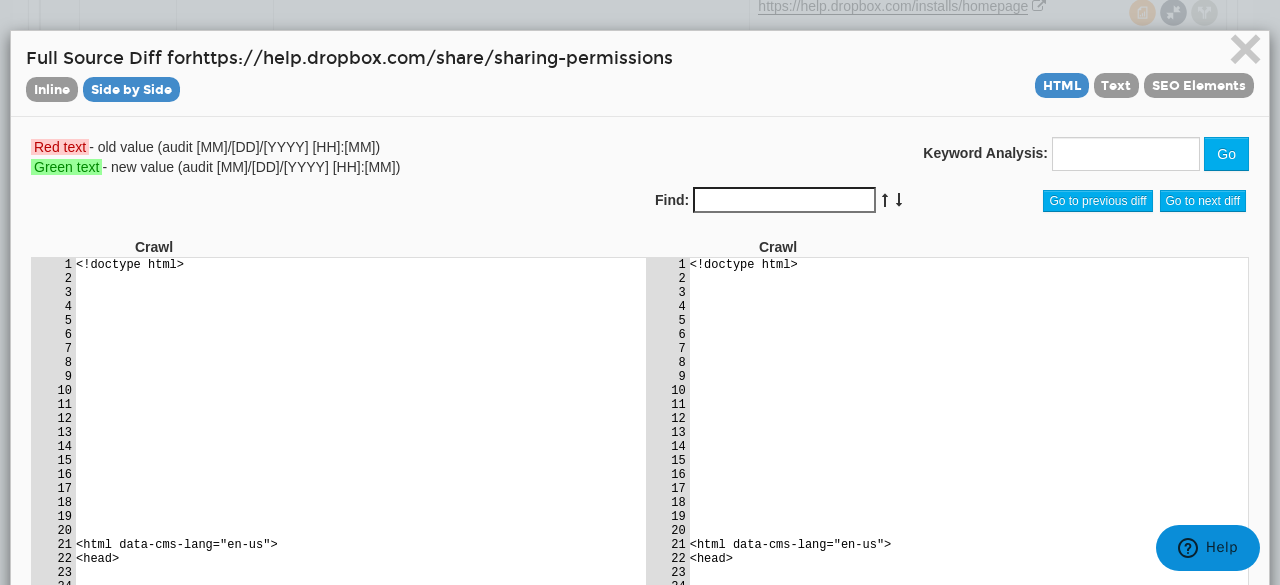 scroll, scrollTop: 0, scrollLeft: 0, axis: both 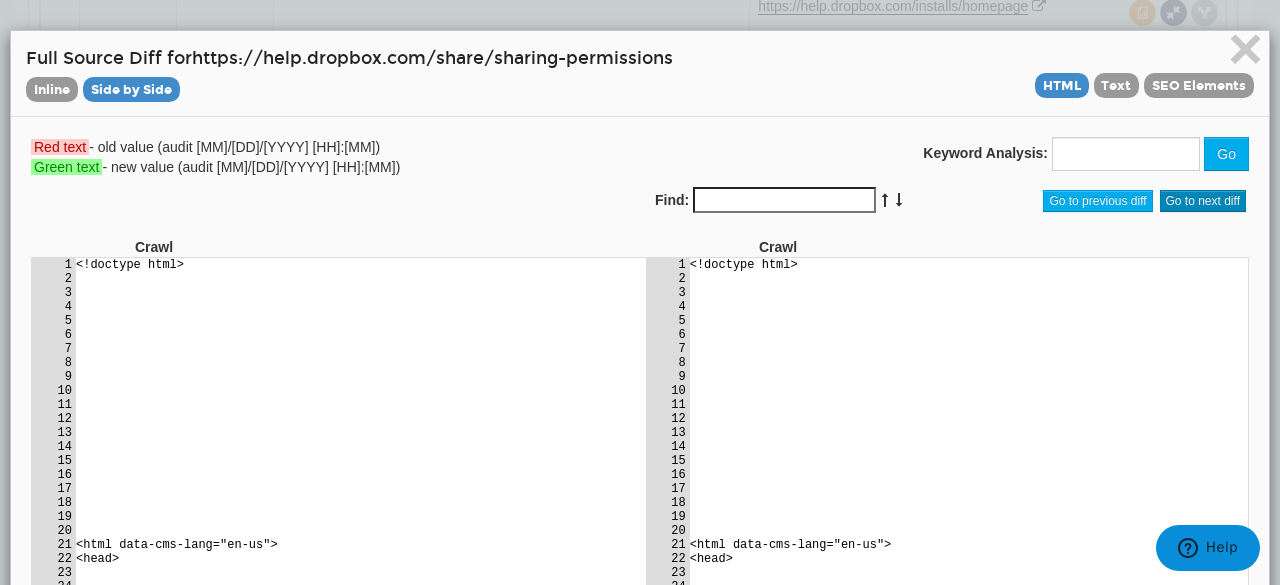 click on "Go to next diff" at bounding box center (1203, 201) 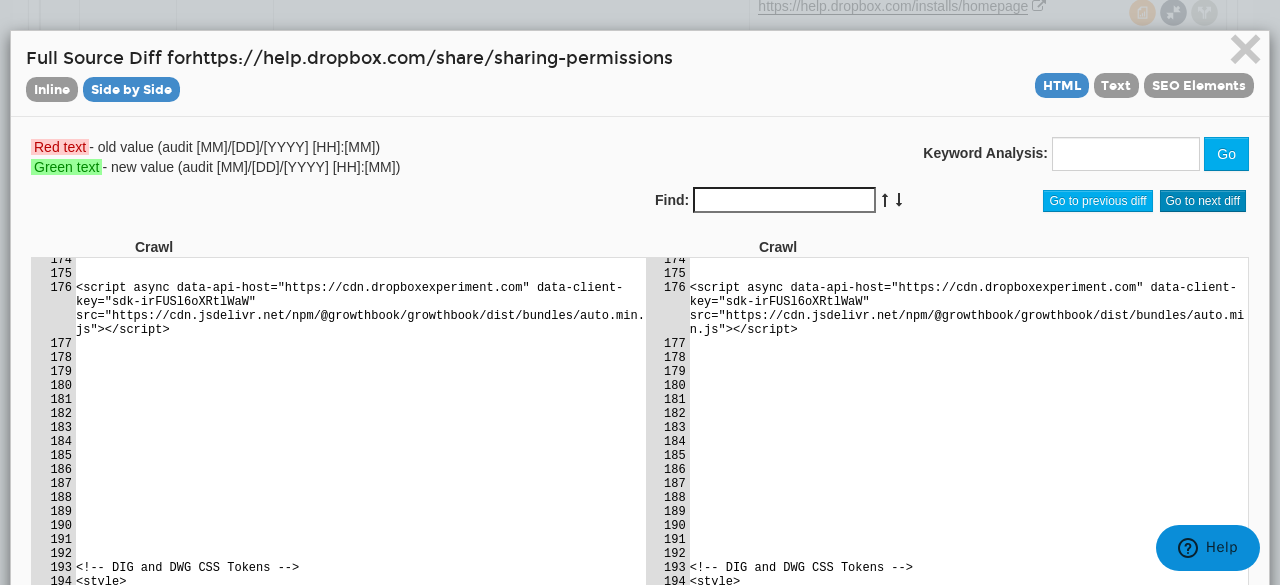 scroll, scrollTop: 3400, scrollLeft: 0, axis: vertical 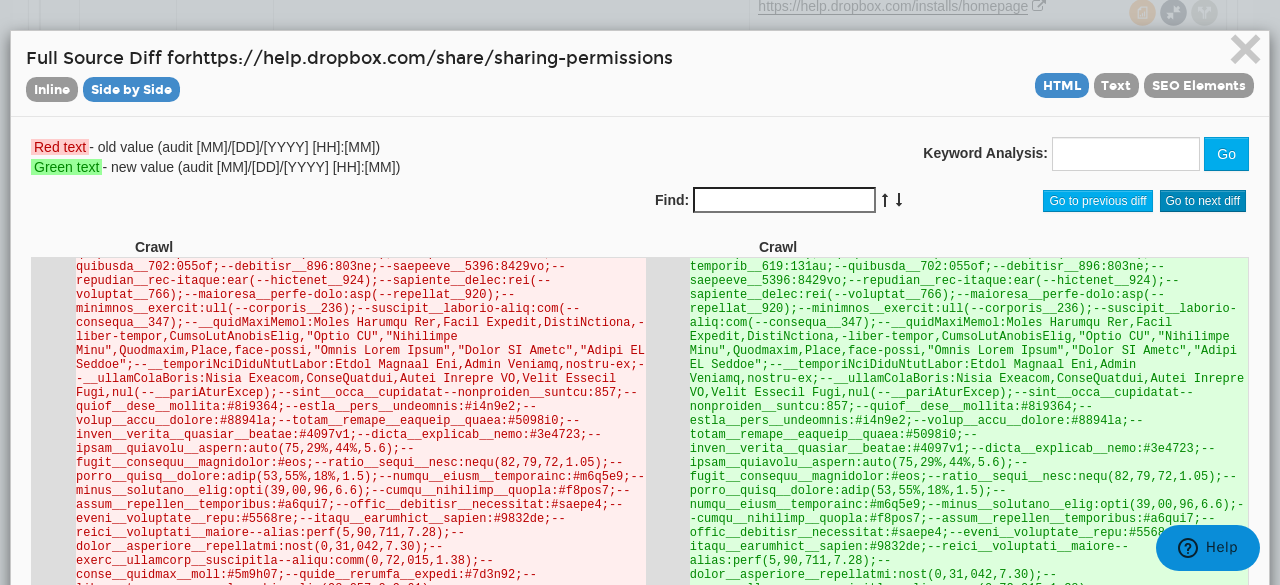 click on "Go to next diff" at bounding box center [1203, 201] 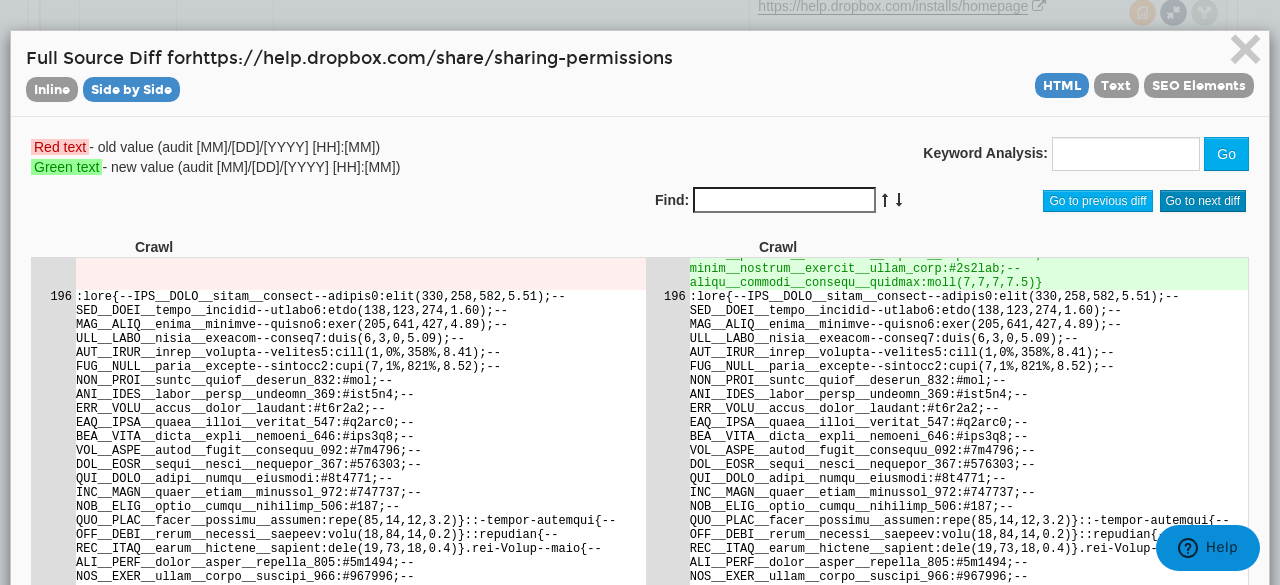 scroll, scrollTop: 17362, scrollLeft: 0, axis: vertical 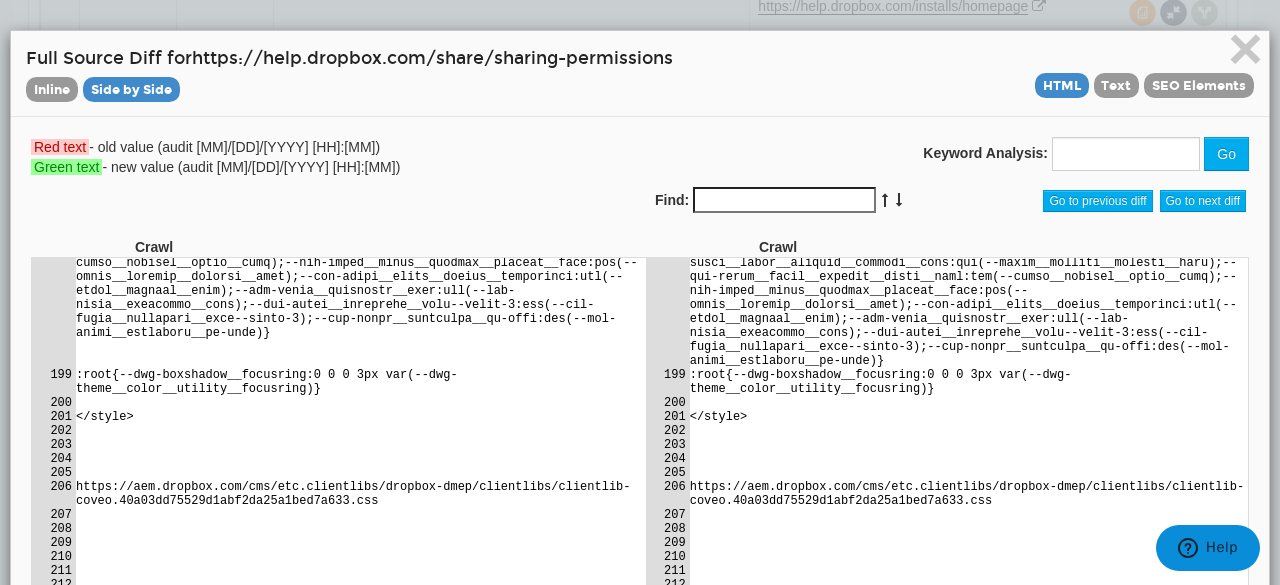 click on "Find:" at bounding box center (784, 200) 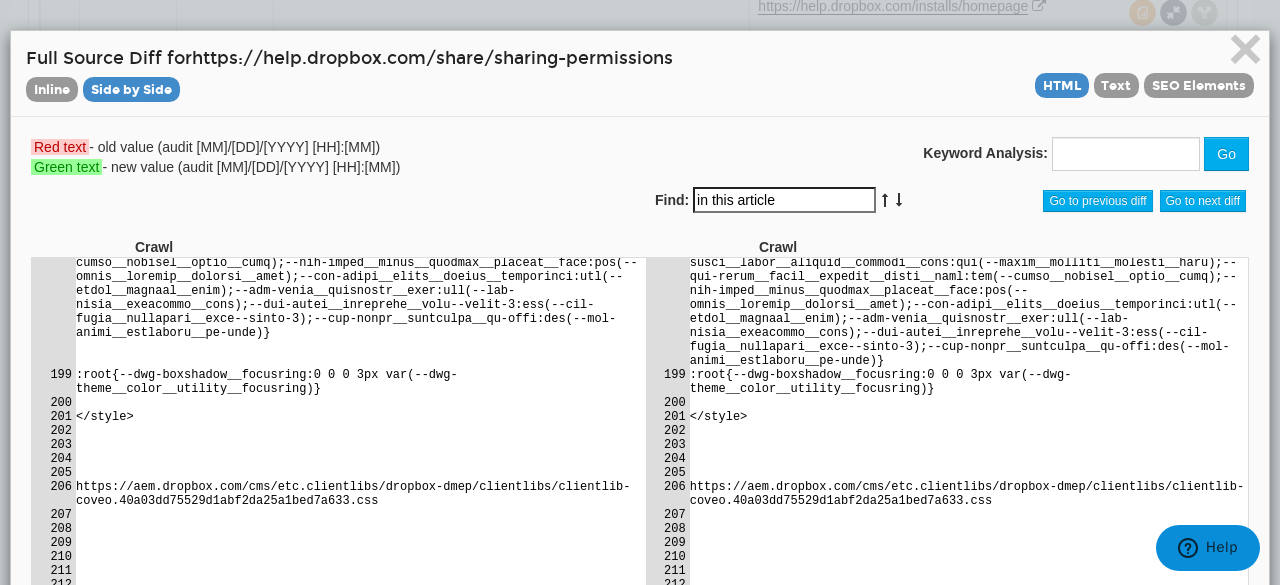 scroll, scrollTop: 87061, scrollLeft: 0, axis: vertical 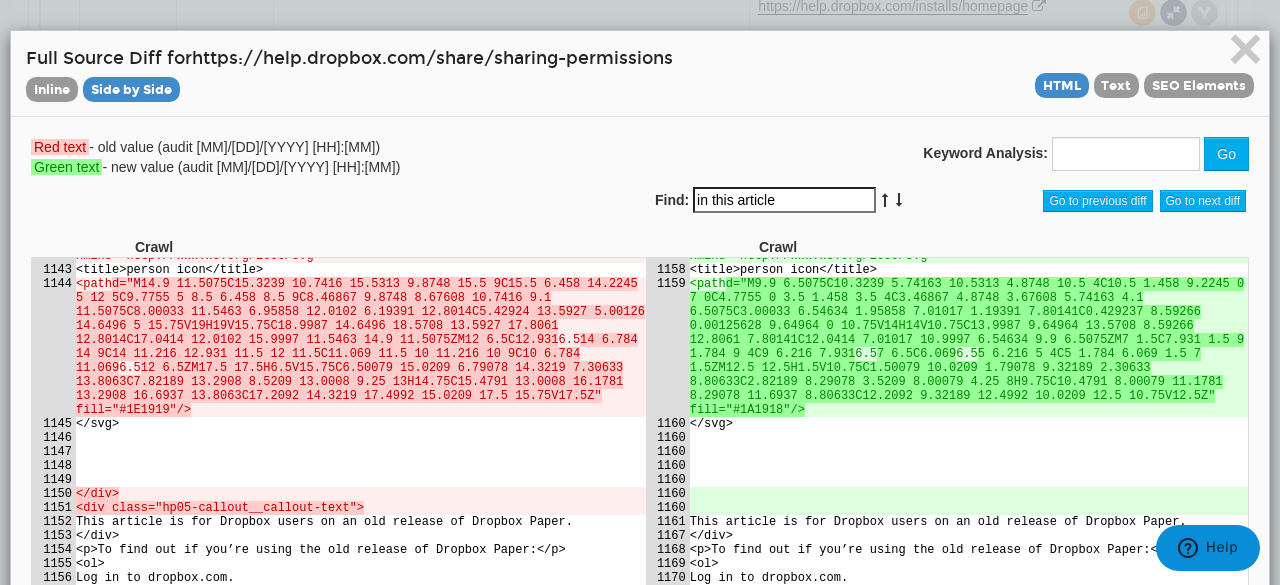 click on "in this article" at bounding box center (784, 200) 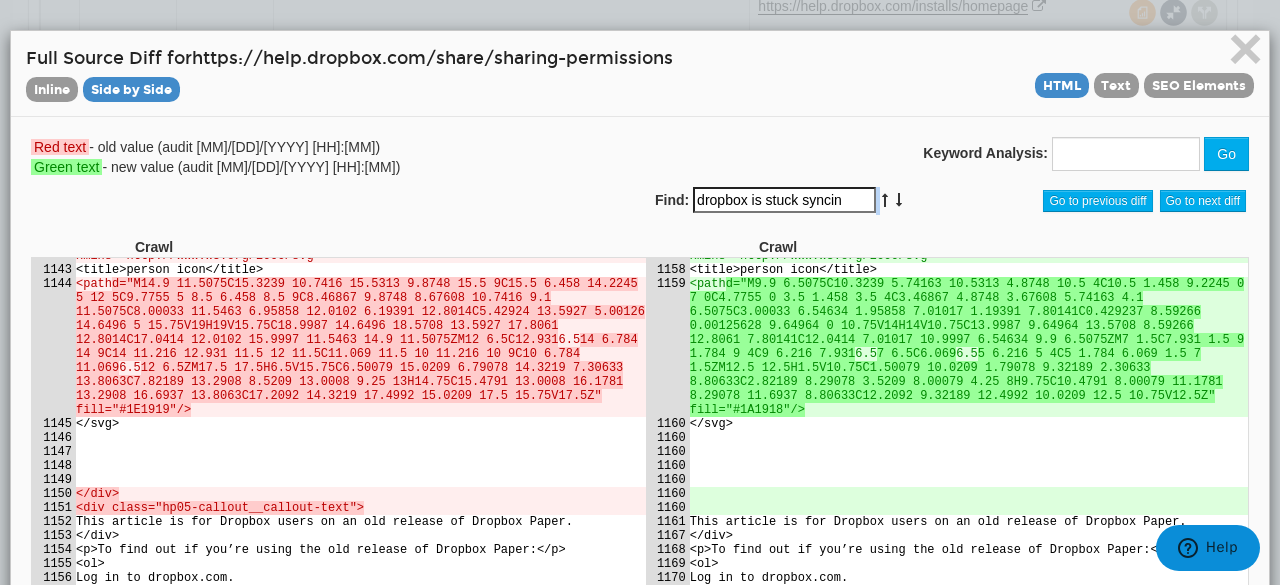 click on "Find:
dropbox is stuck syncin" at bounding box center (796, 201) 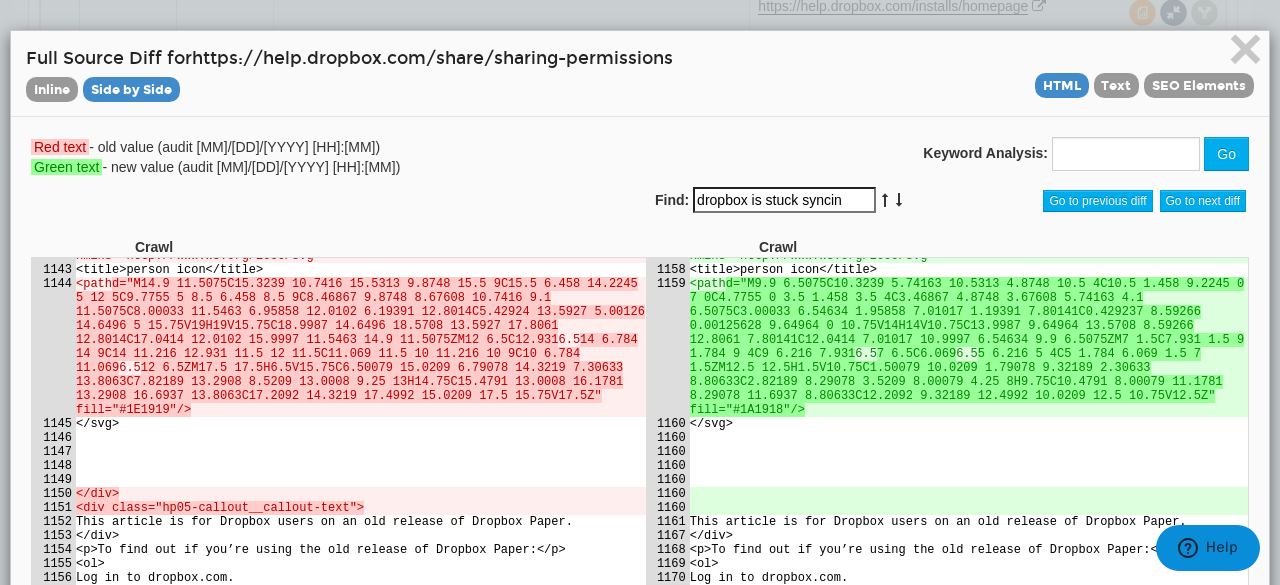 click at bounding box center (885, 200) 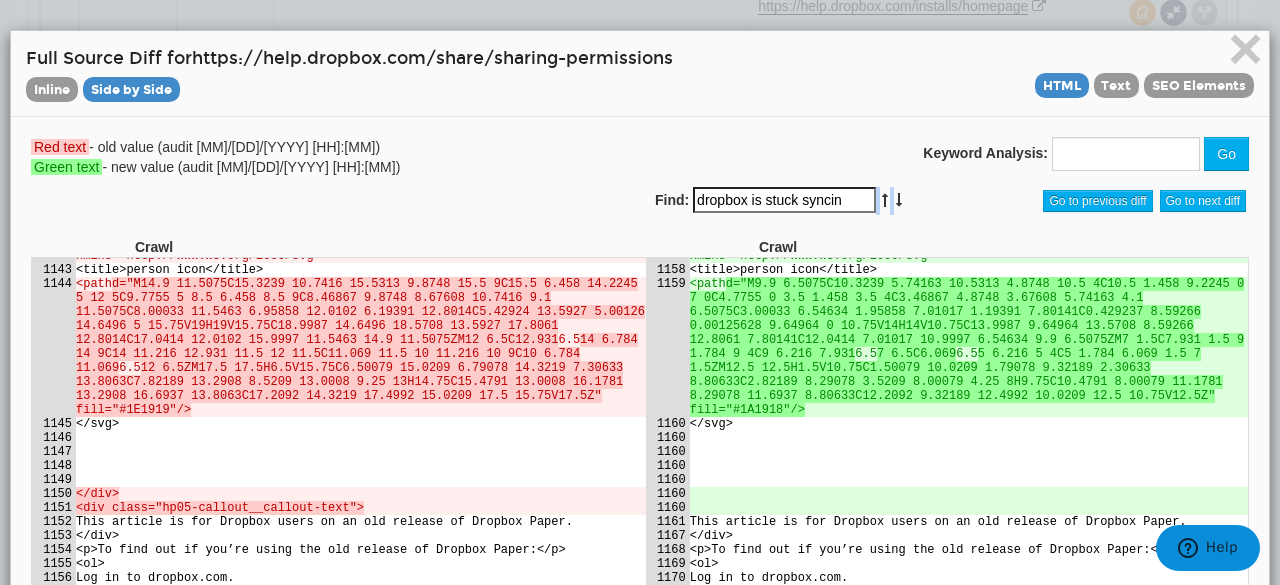drag, startPoint x: 877, startPoint y: 199, endPoint x: 908, endPoint y: 199, distance: 31 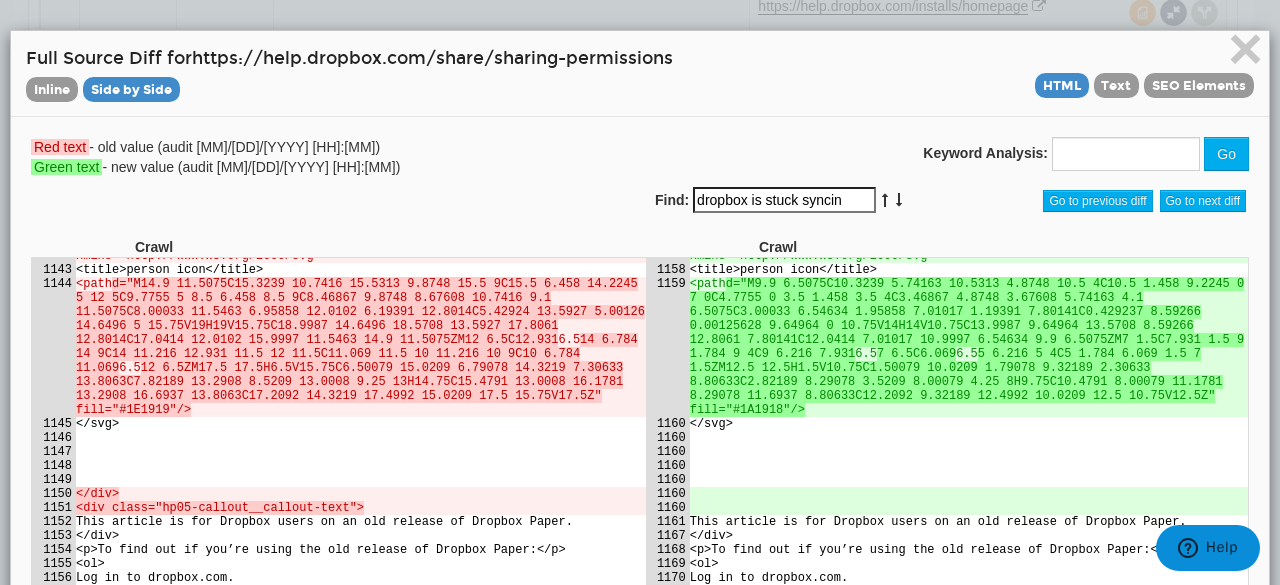 click at bounding box center (899, 200) 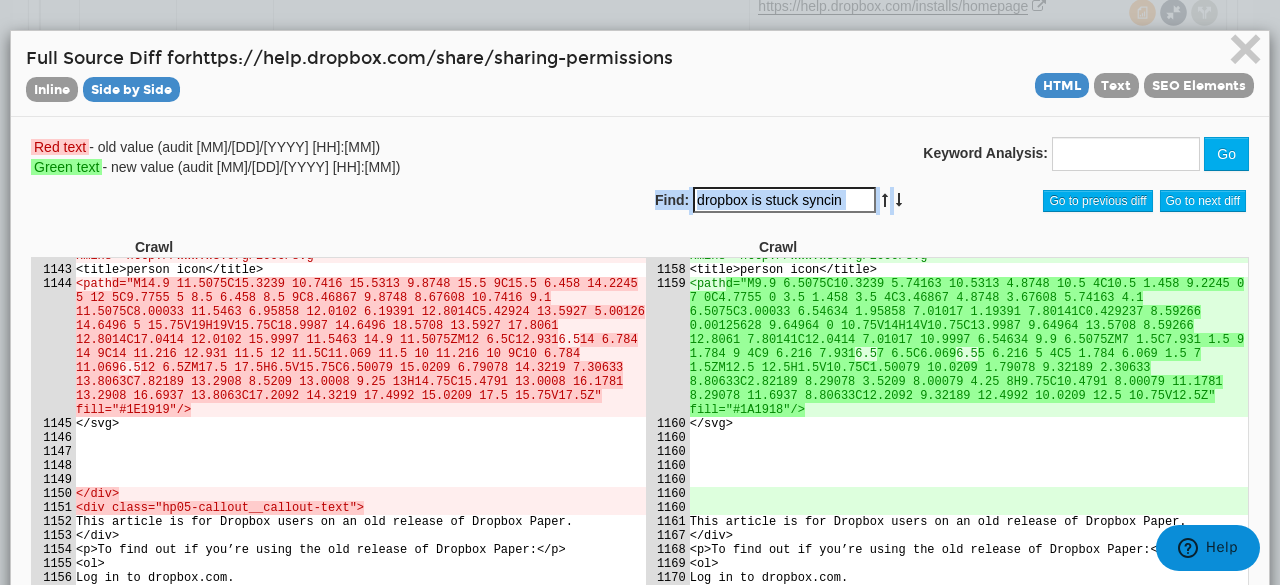 click at bounding box center (899, 200) 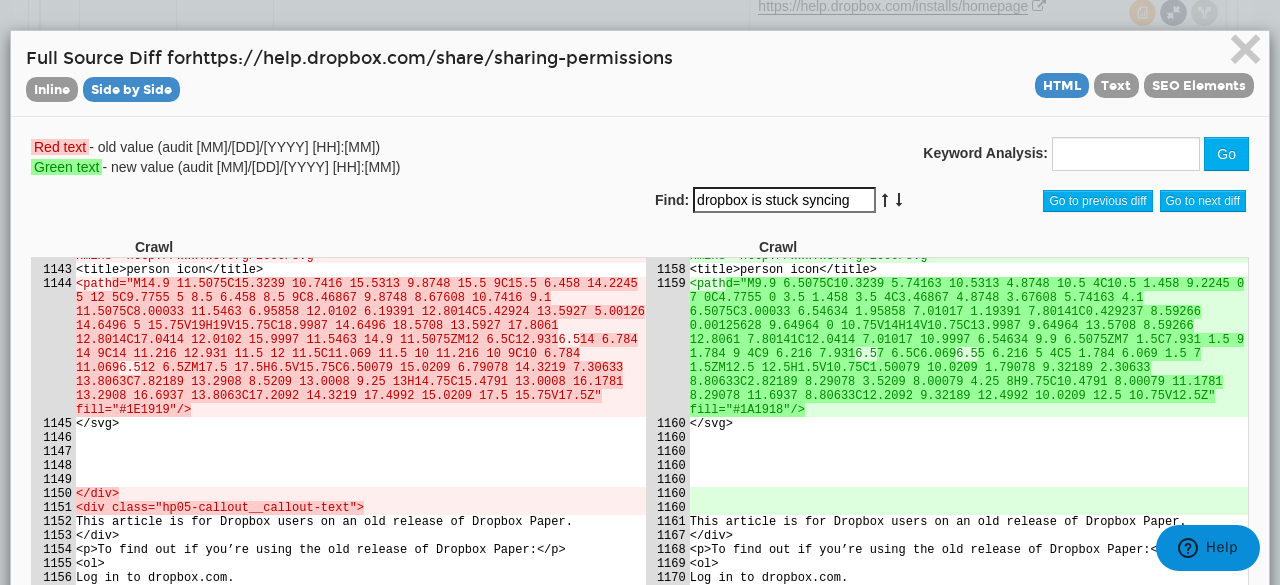 type on "dropbox is stuck syncing" 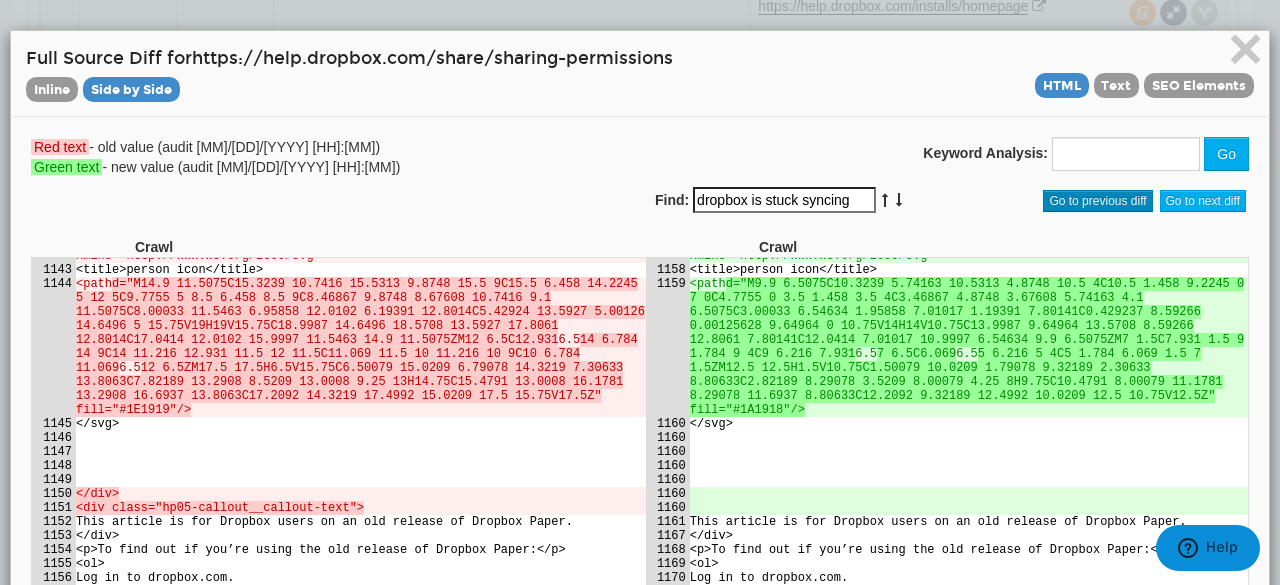 click on "Go to previous diff" at bounding box center [1097, 201] 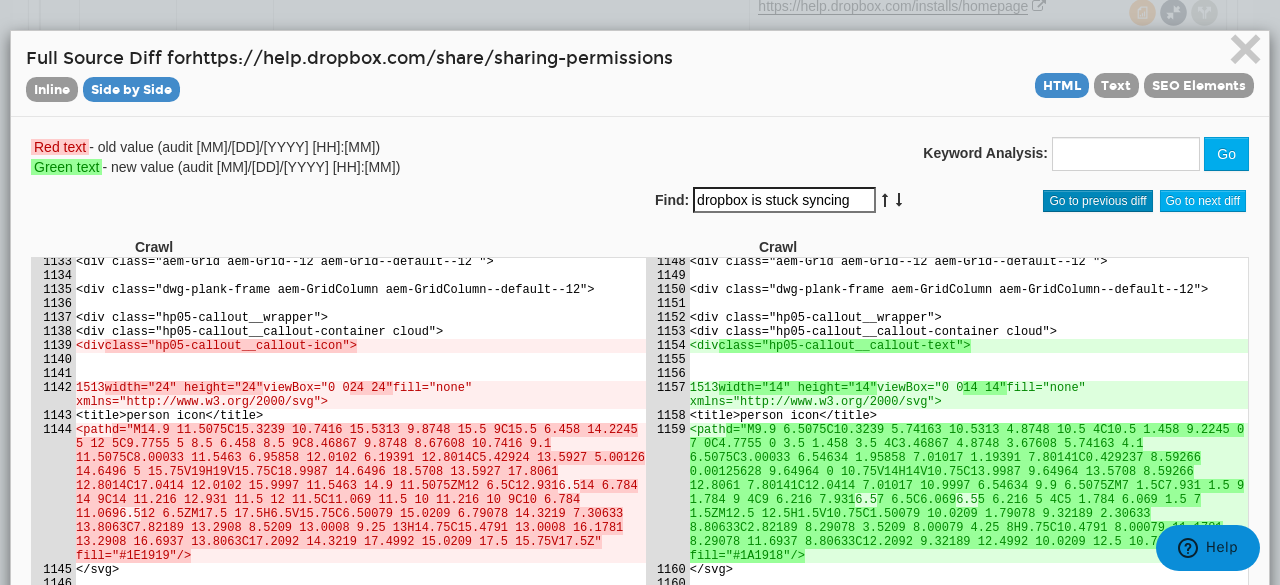 click on "Go to previous diff" at bounding box center [1097, 201] 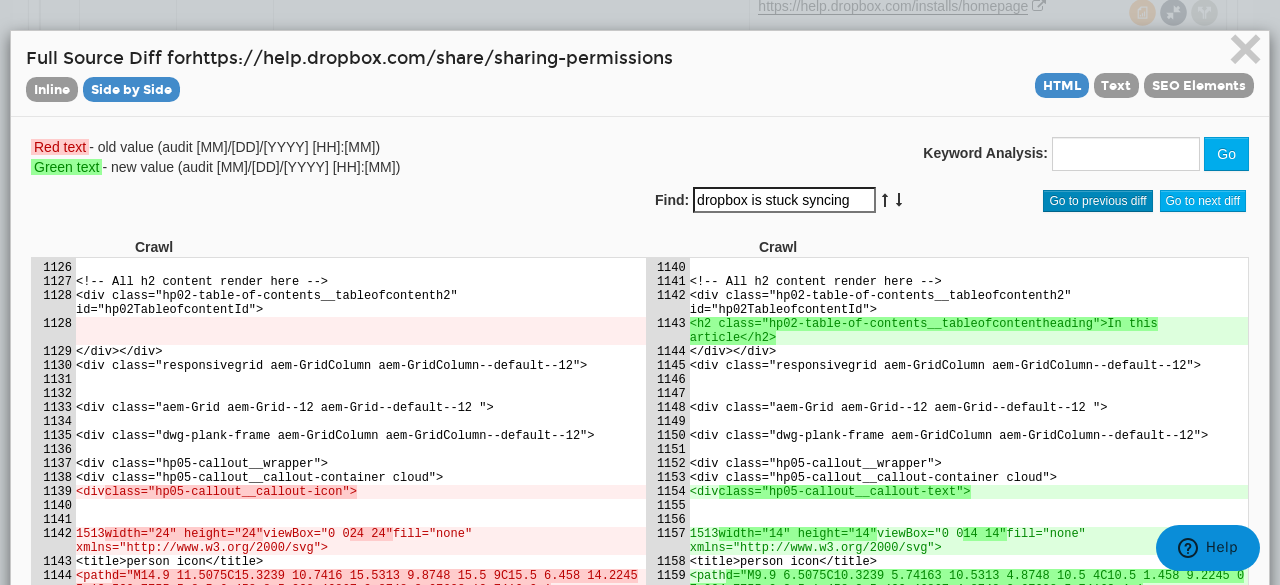 scroll, scrollTop: 86648, scrollLeft: 0, axis: vertical 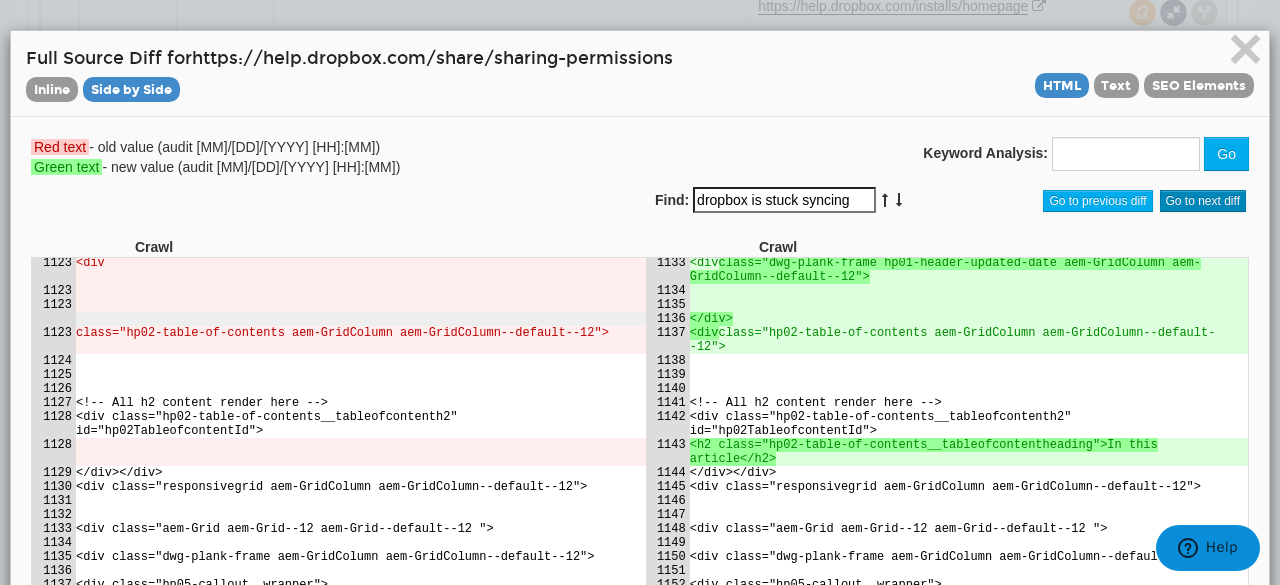click on "Go to next diff" at bounding box center [1203, 201] 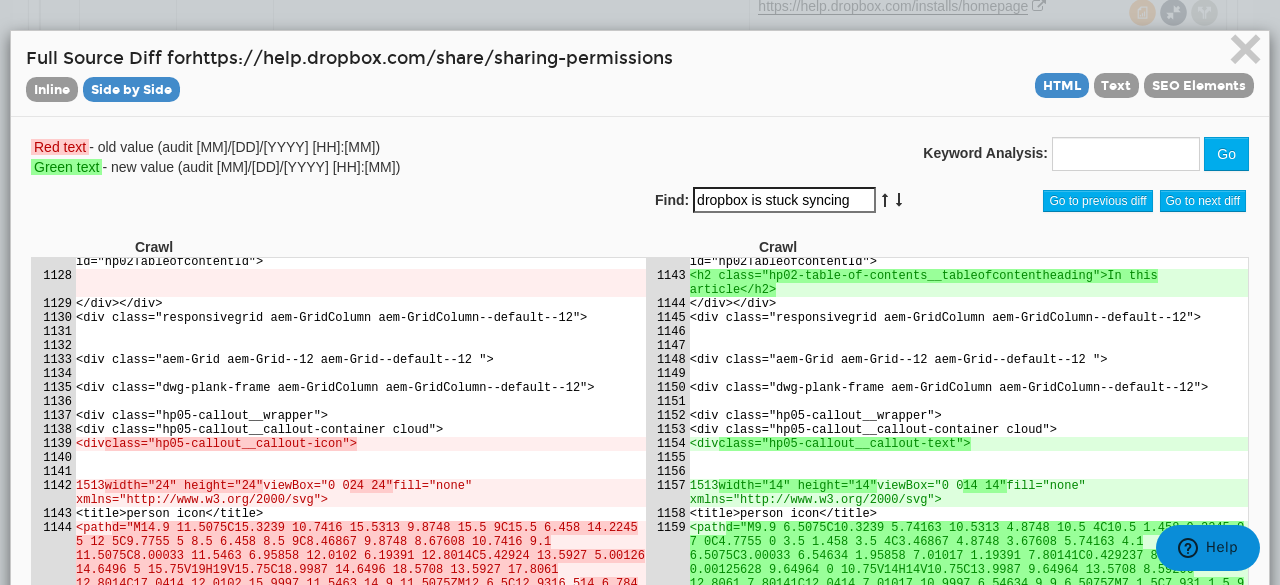 scroll, scrollTop: 86777, scrollLeft: 0, axis: vertical 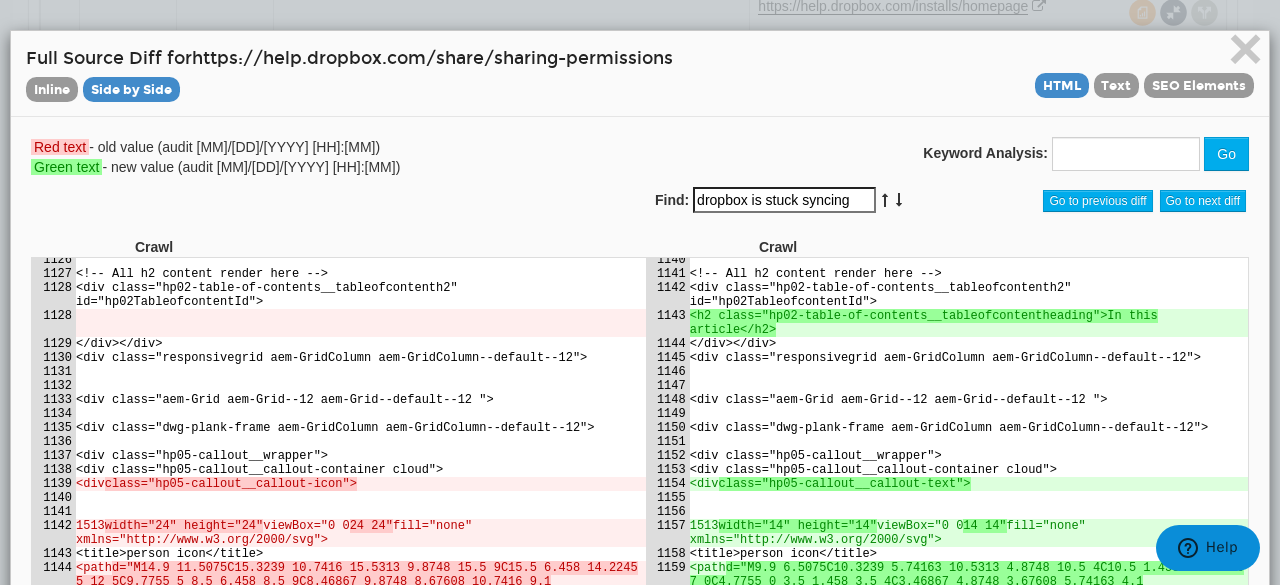 click on "dropbox is stuck syncing" at bounding box center (784, 200) 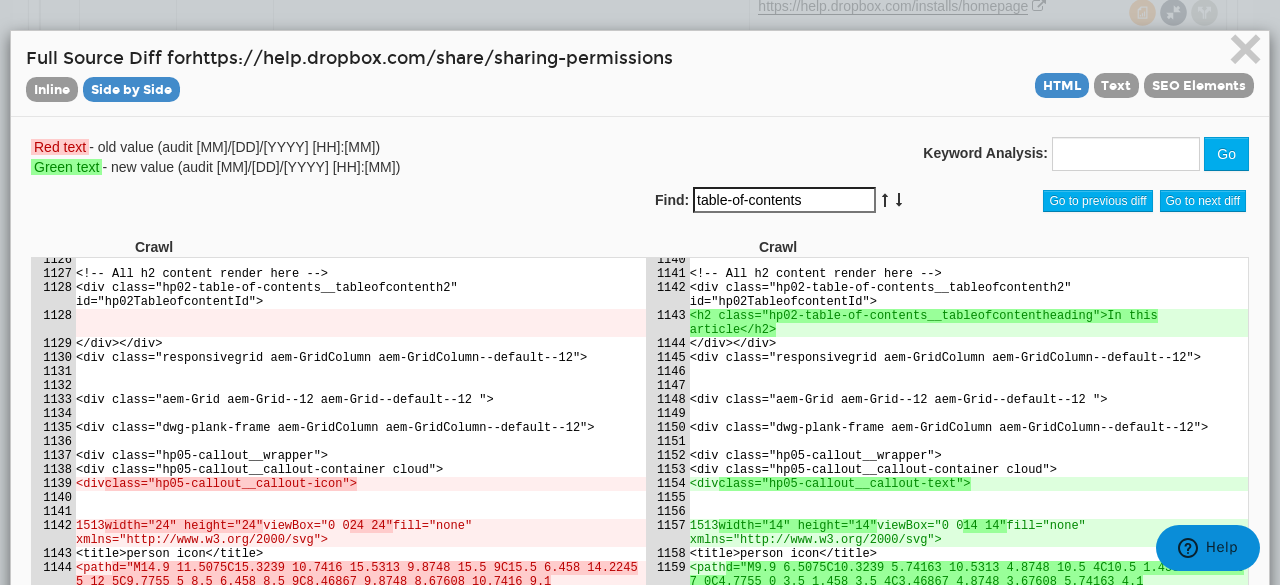 type on "table-of-contents" 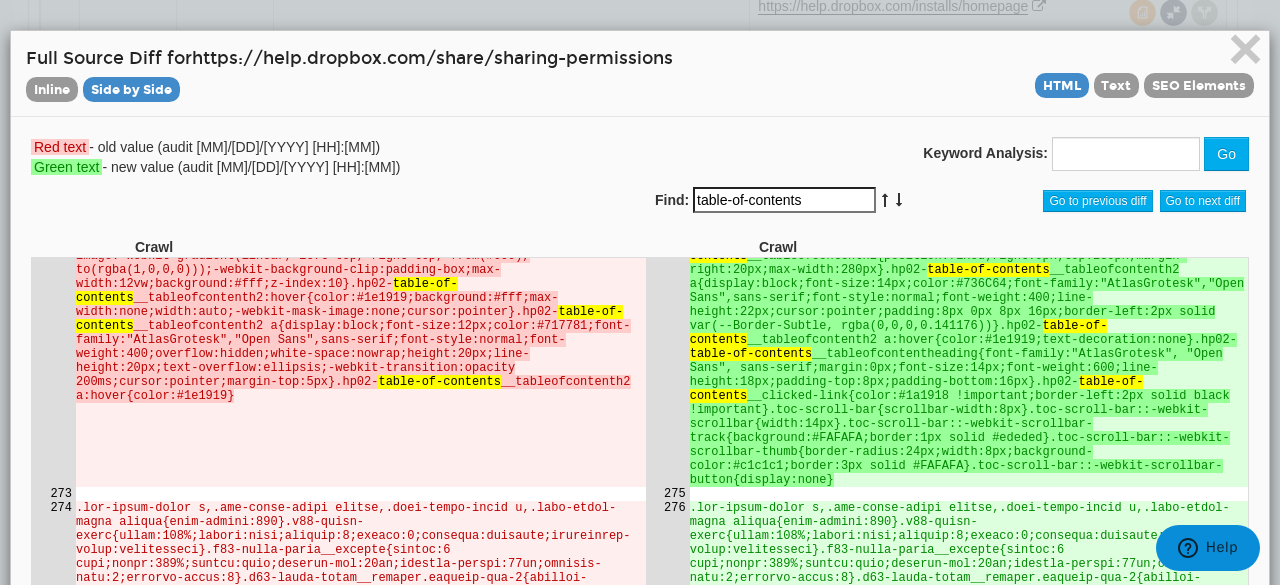 scroll, scrollTop: 56921, scrollLeft: 0, axis: vertical 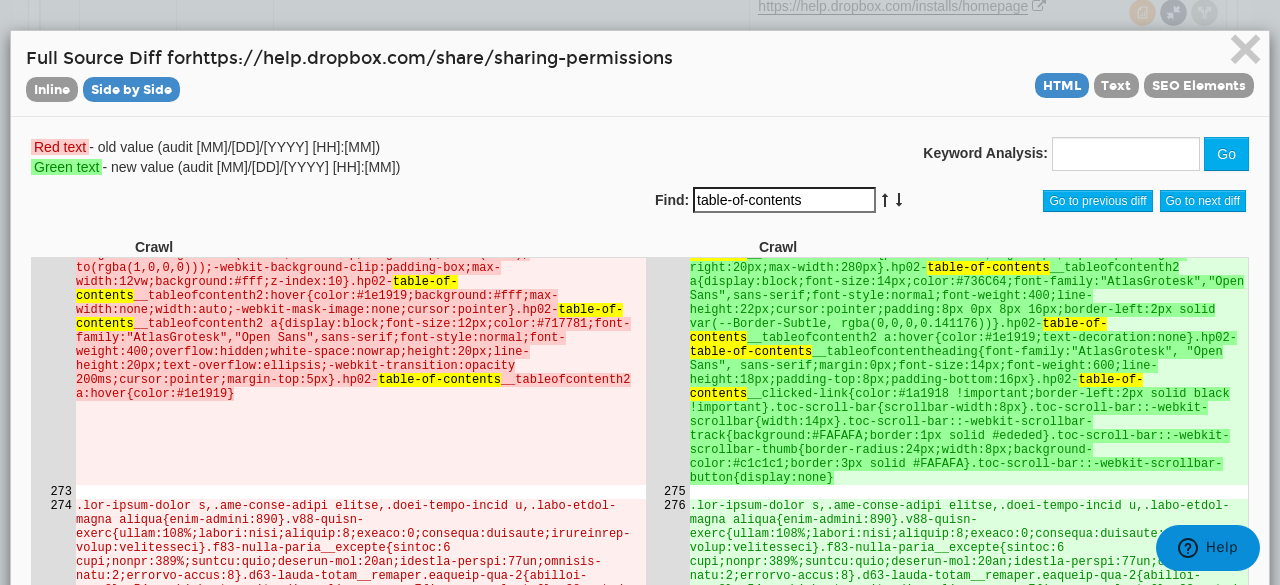 click at bounding box center (885, 200) 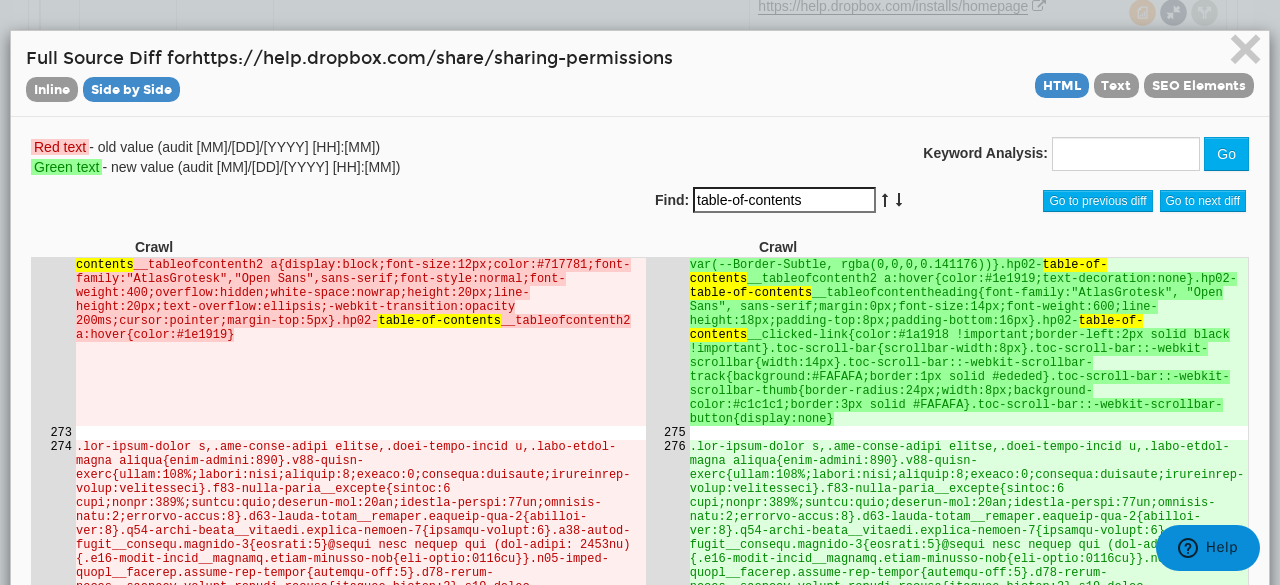 click at bounding box center [899, 200] 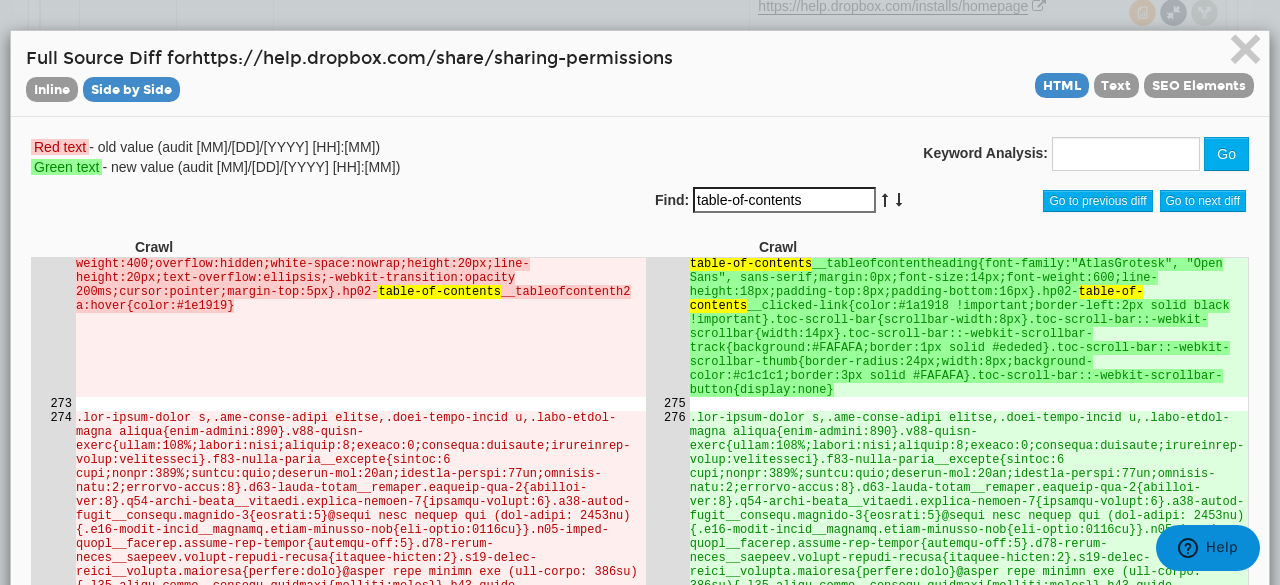 click at bounding box center [899, 200] 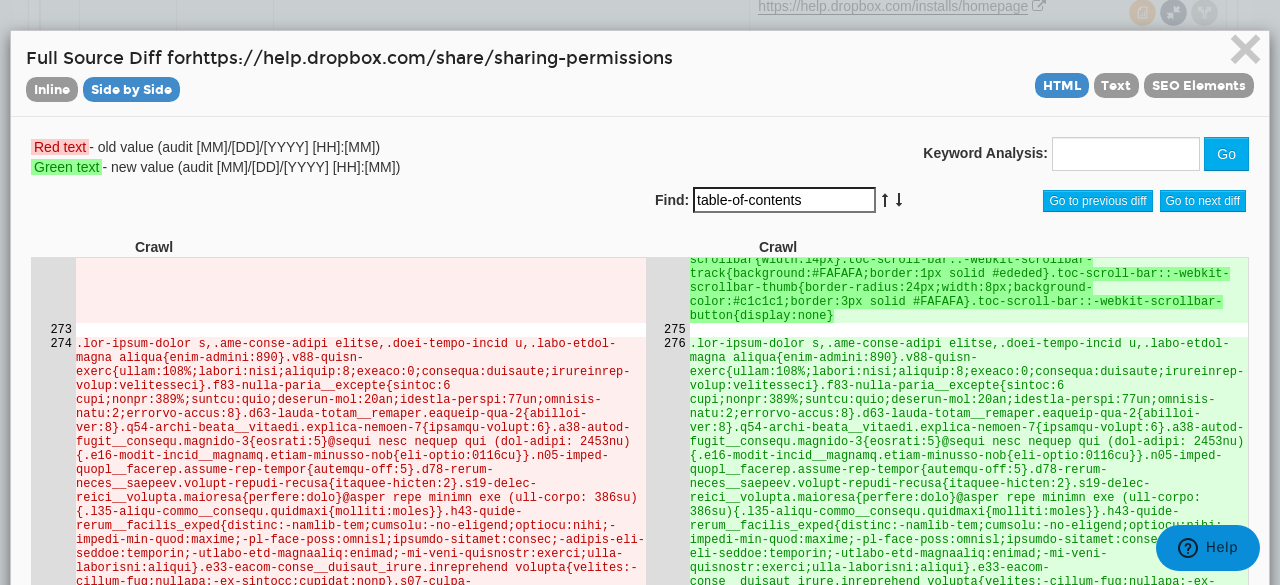 click at bounding box center [899, 200] 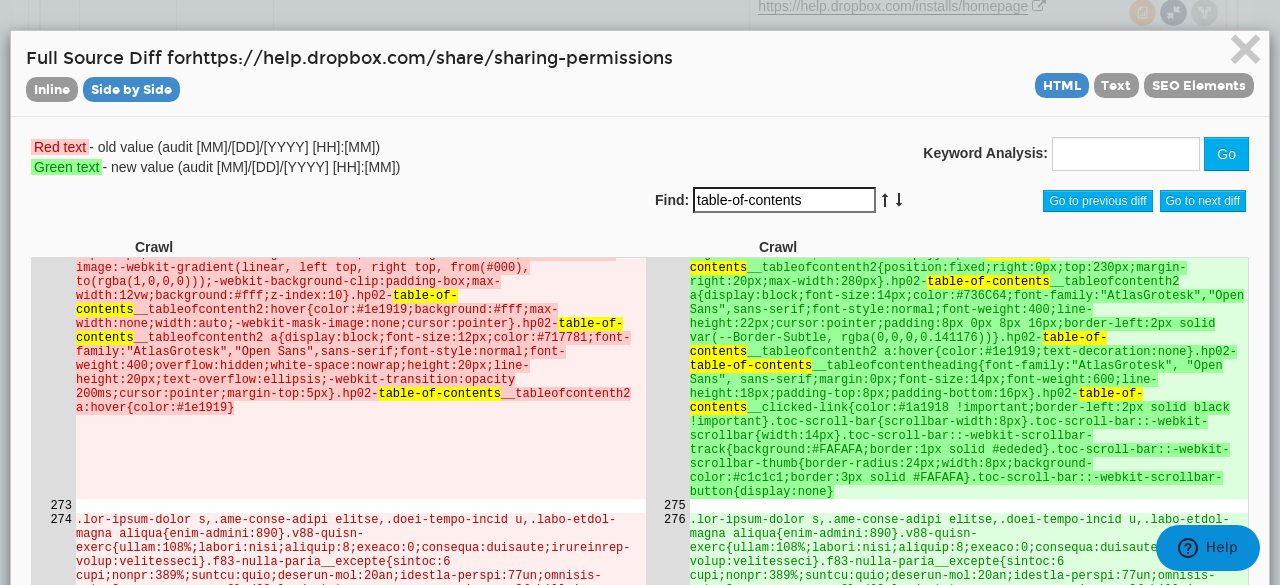 click at bounding box center [899, 200] 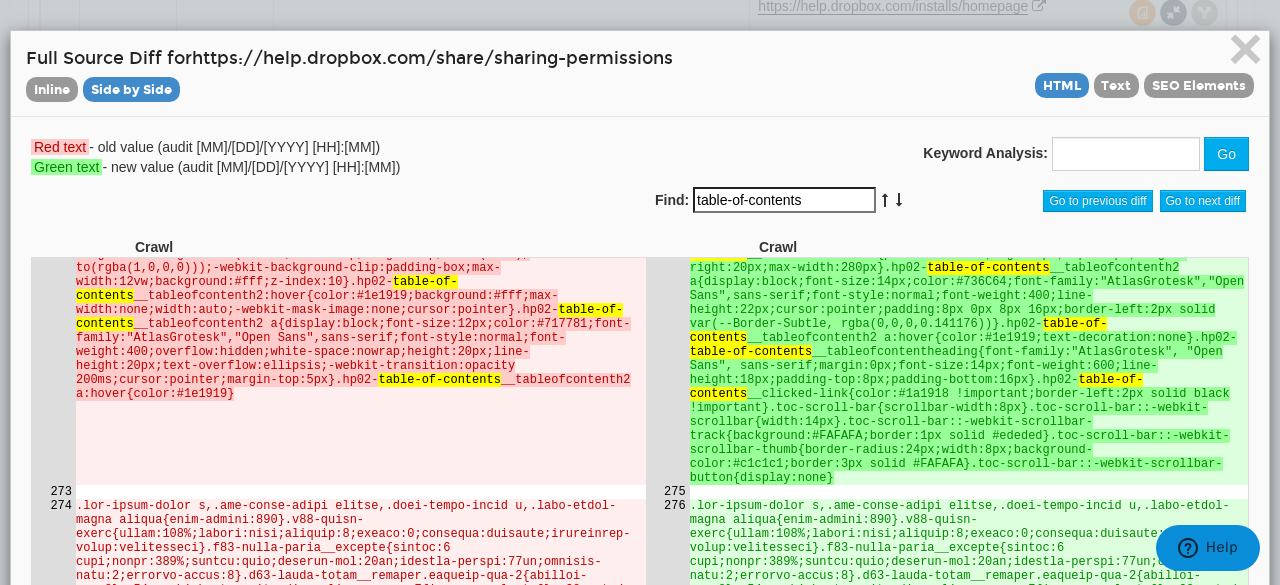 scroll, scrollTop: 56921, scrollLeft: 0, axis: vertical 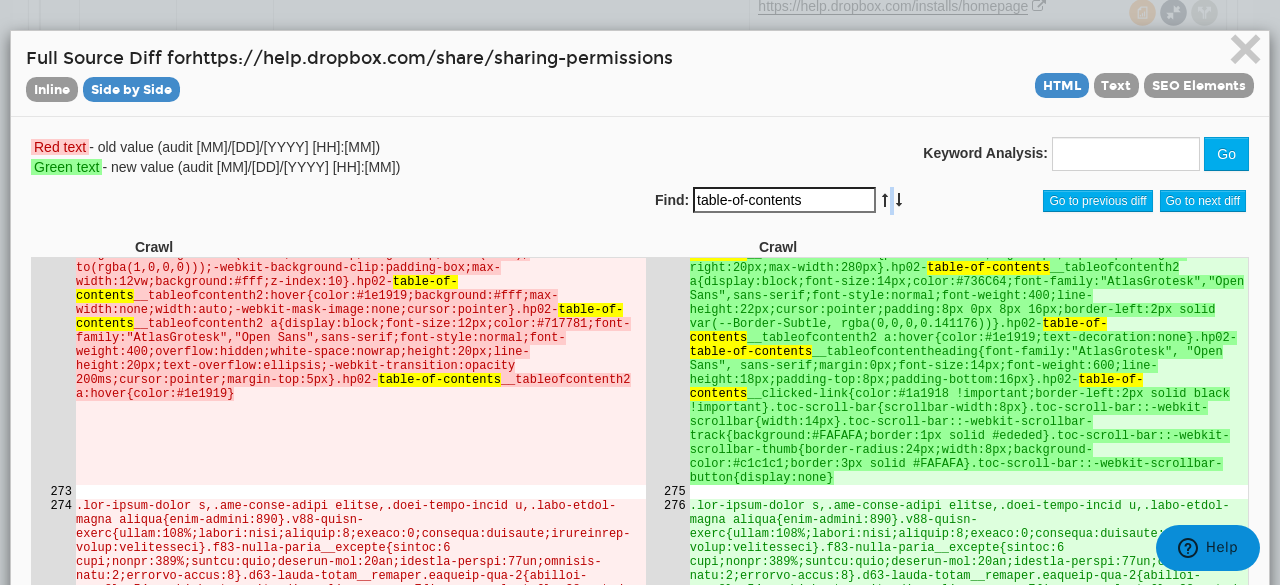 click on "Find:
table-of-contents" at bounding box center (796, 201) 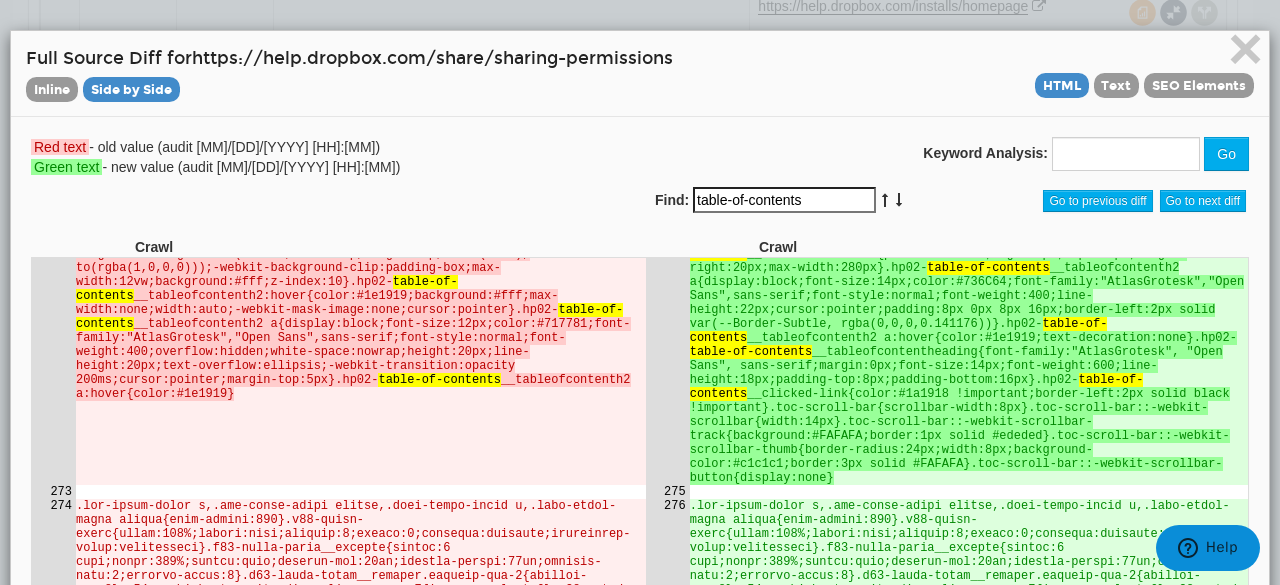 click at bounding box center (885, 200) 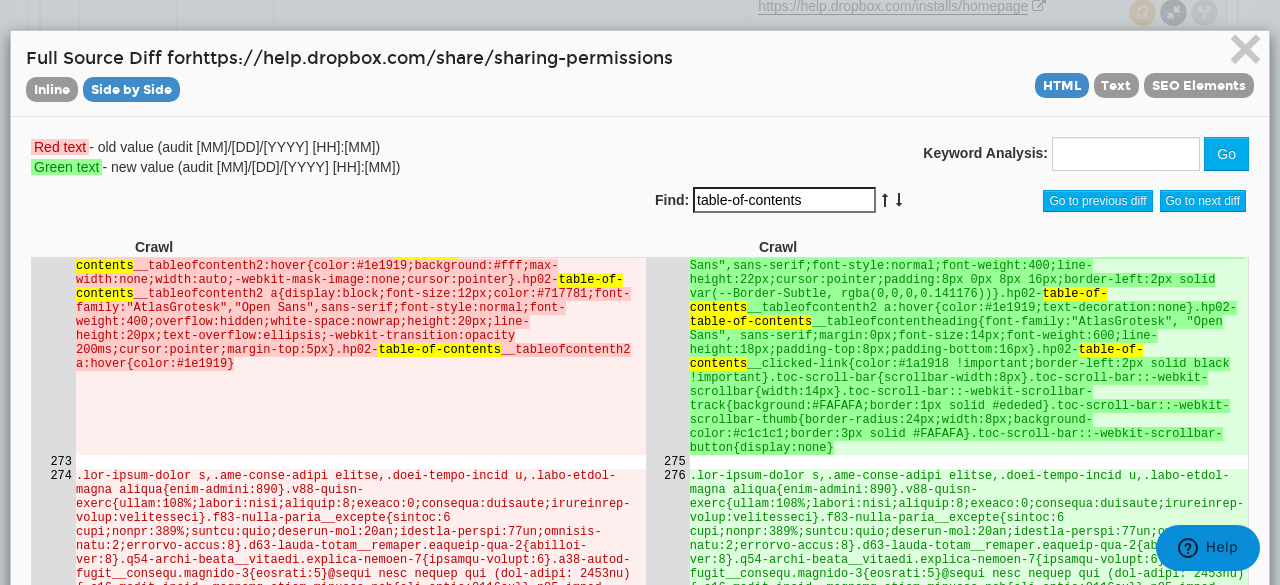 click at bounding box center [885, 200] 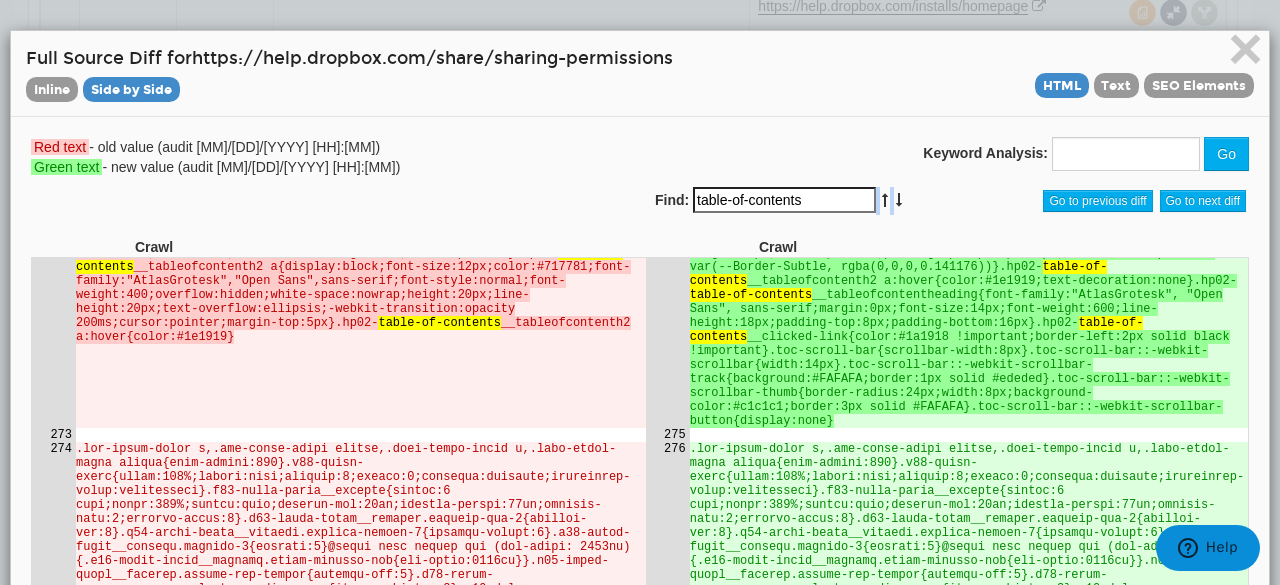 click at bounding box center (885, 200) 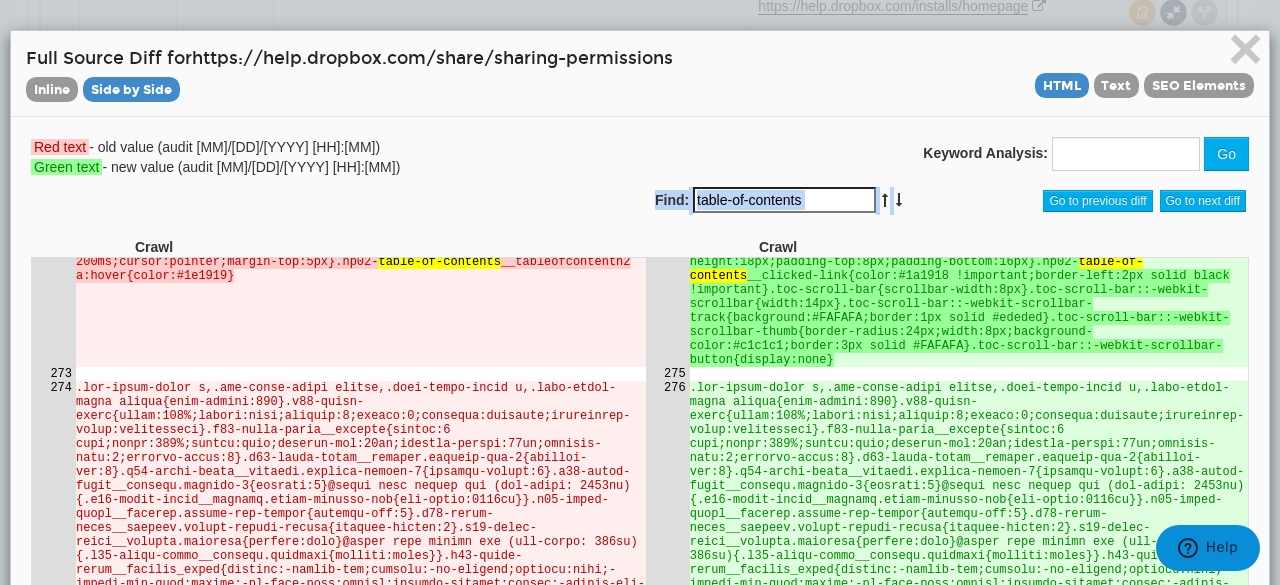 click at bounding box center (885, 200) 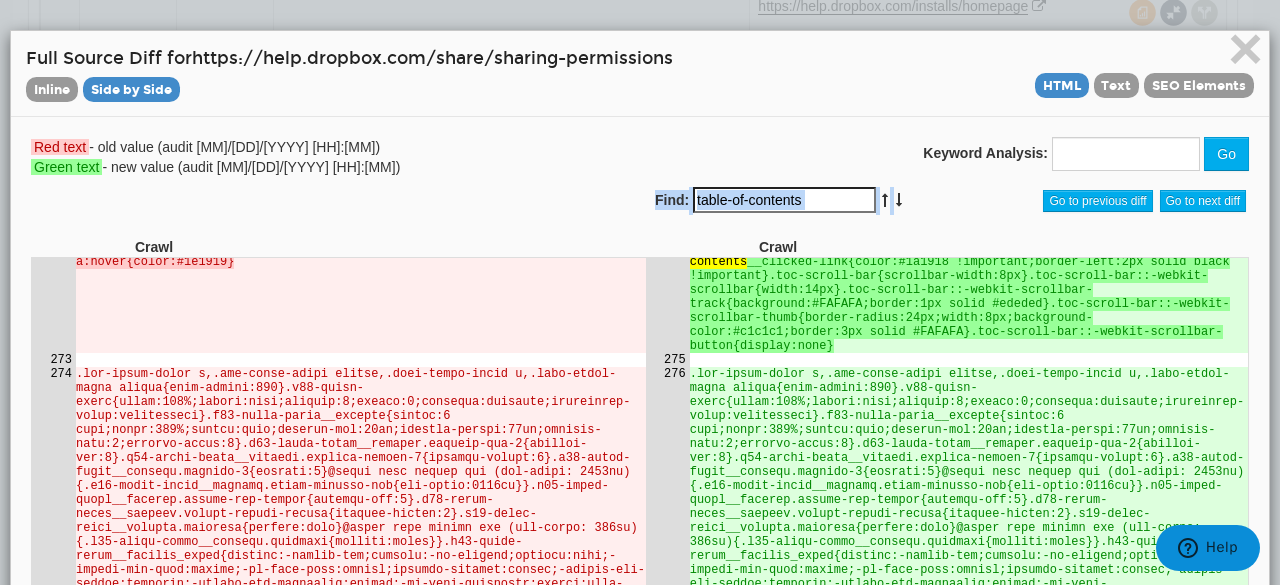 click at bounding box center (885, 200) 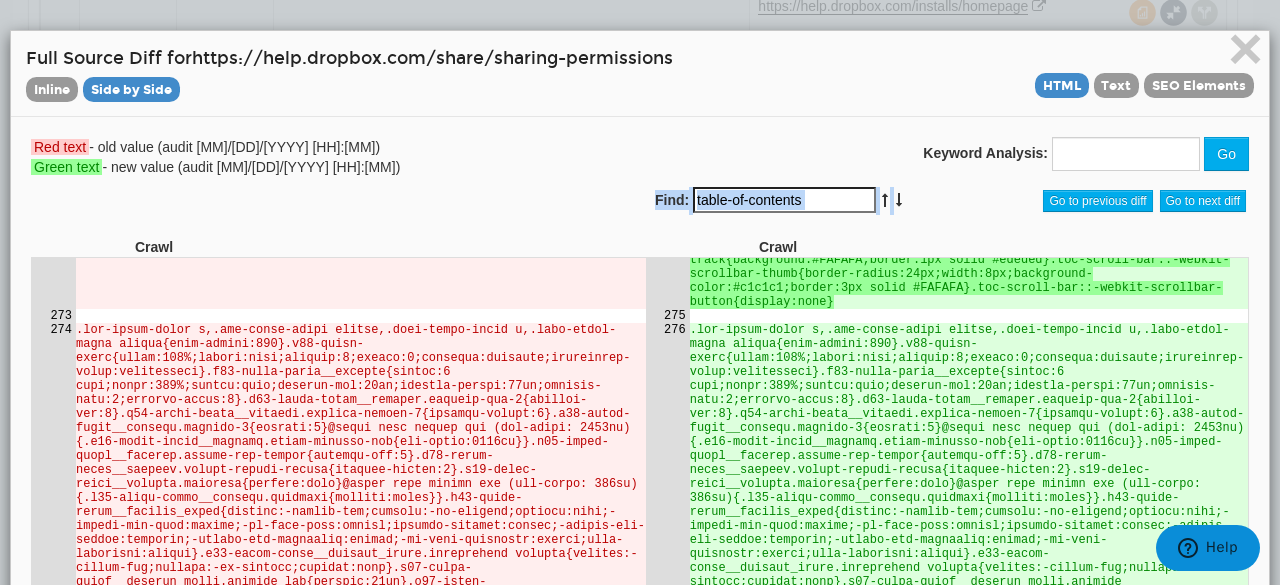 click at bounding box center (885, 200) 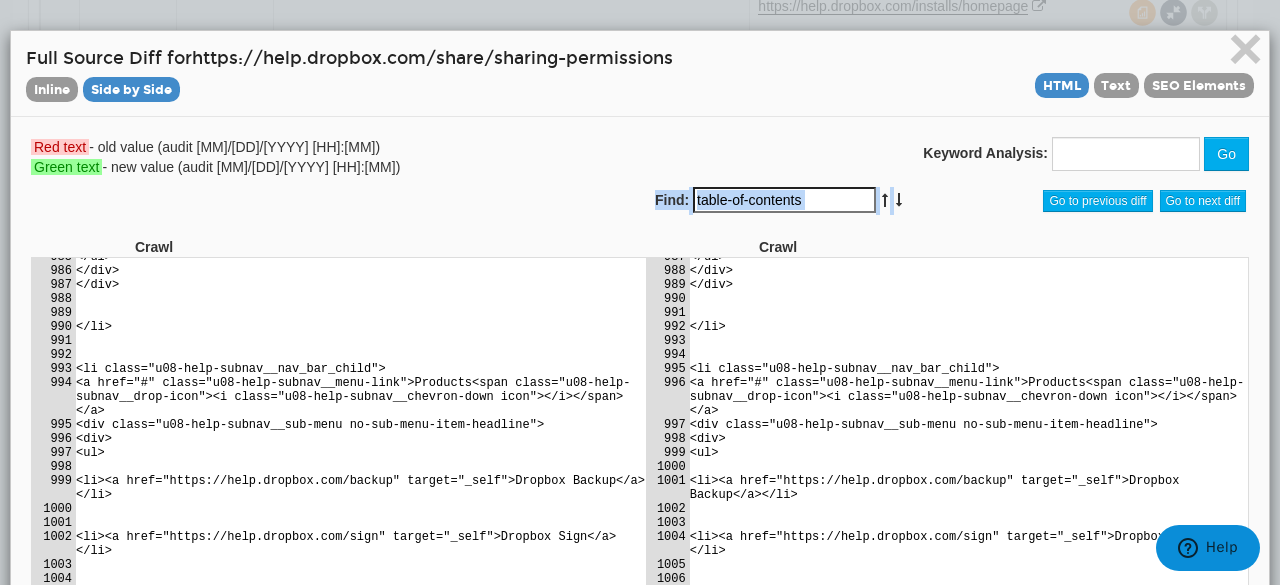 click at bounding box center [885, 200] 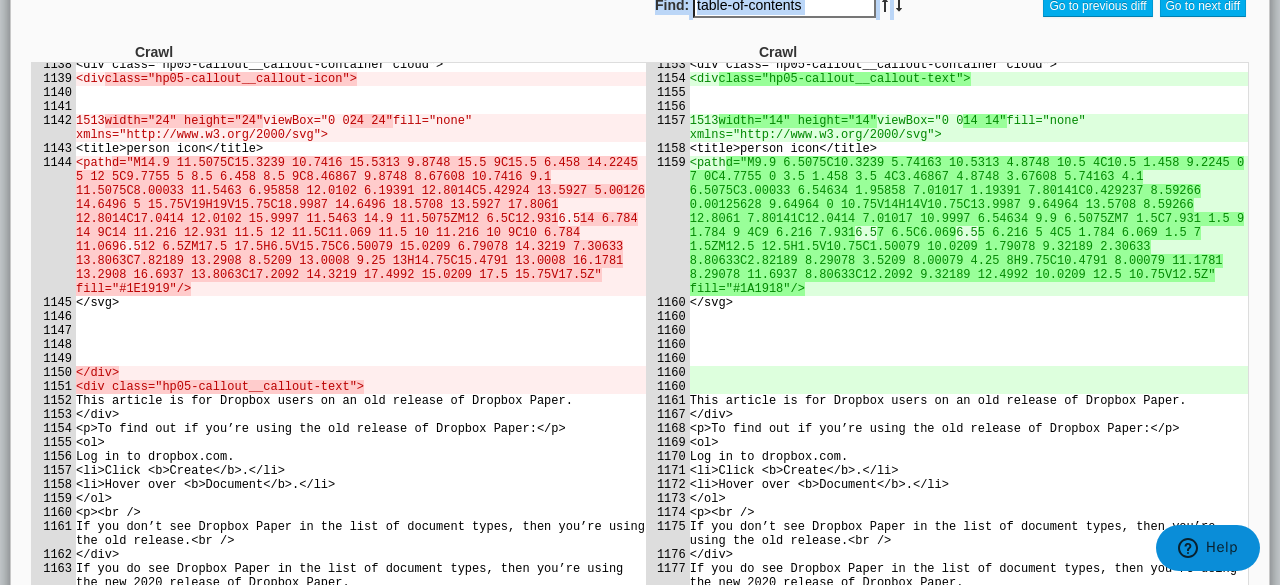 scroll, scrollTop: 213, scrollLeft: 0, axis: vertical 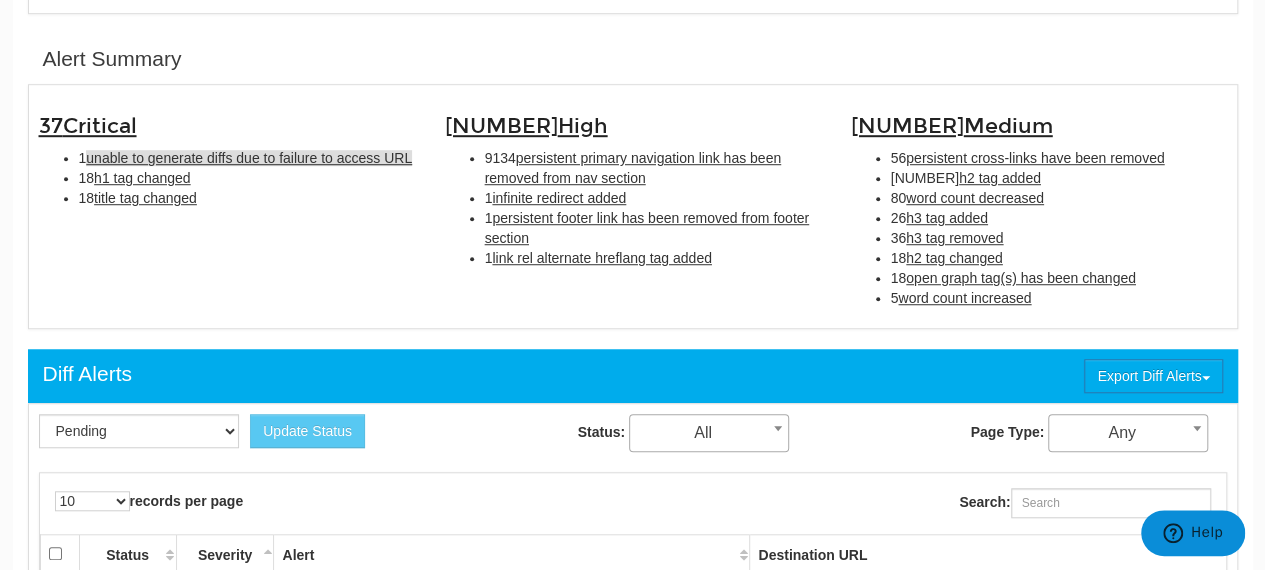 click on "unable to generate diffs due to failure to access URL" at bounding box center [249, 158] 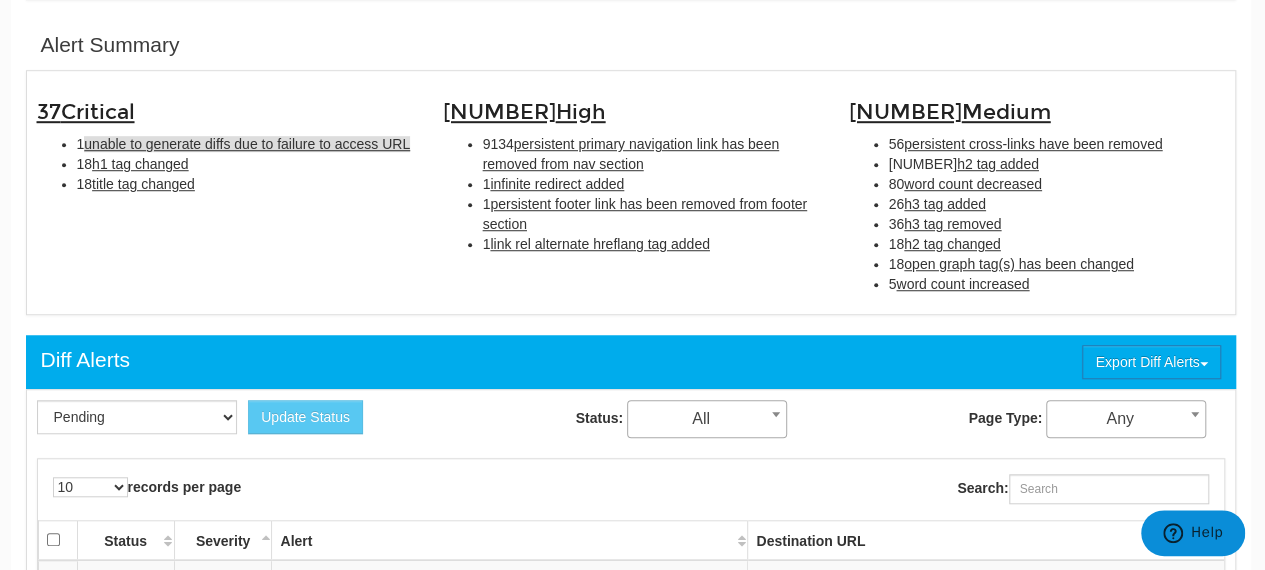 scroll, scrollTop: 648, scrollLeft: 2, axis: both 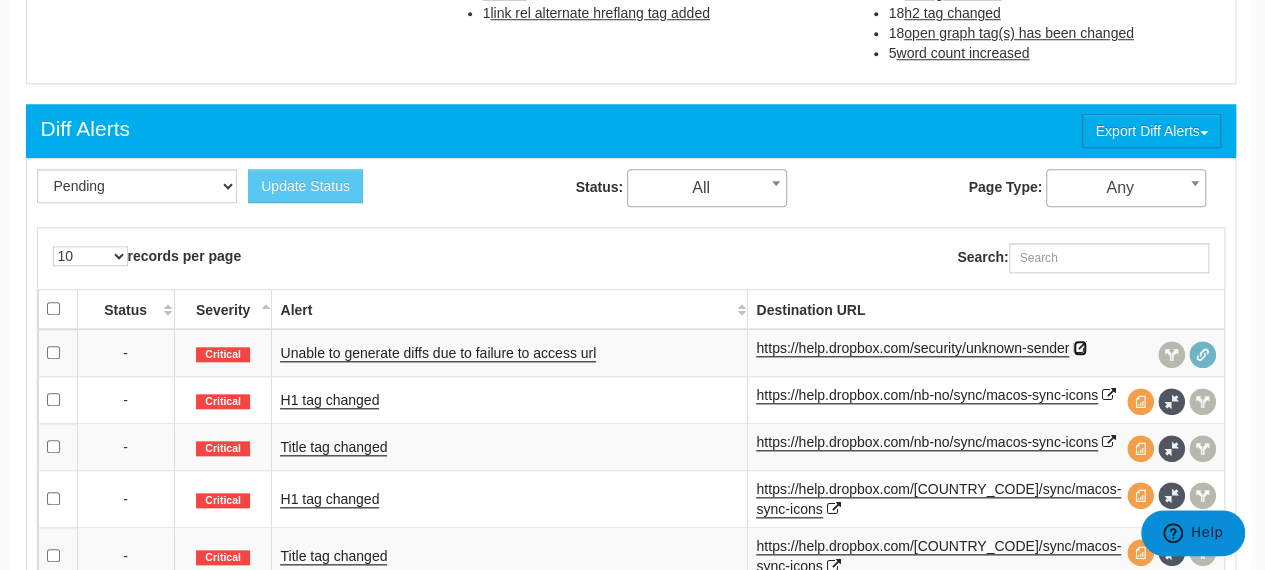 click at bounding box center [1080, 348] 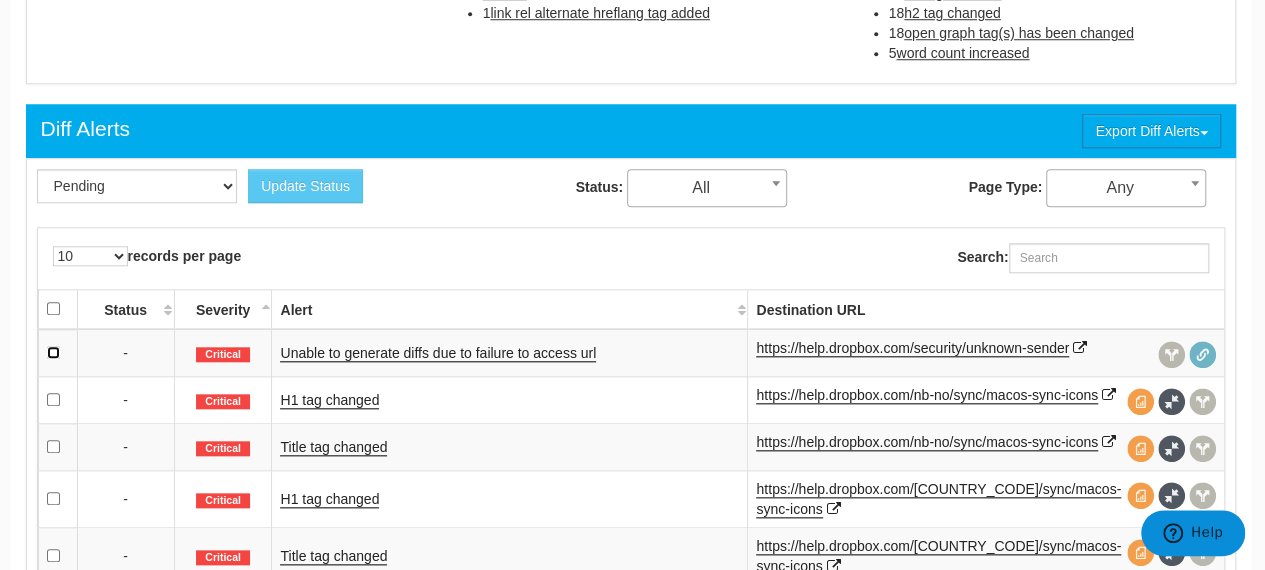 click at bounding box center (53, 352) 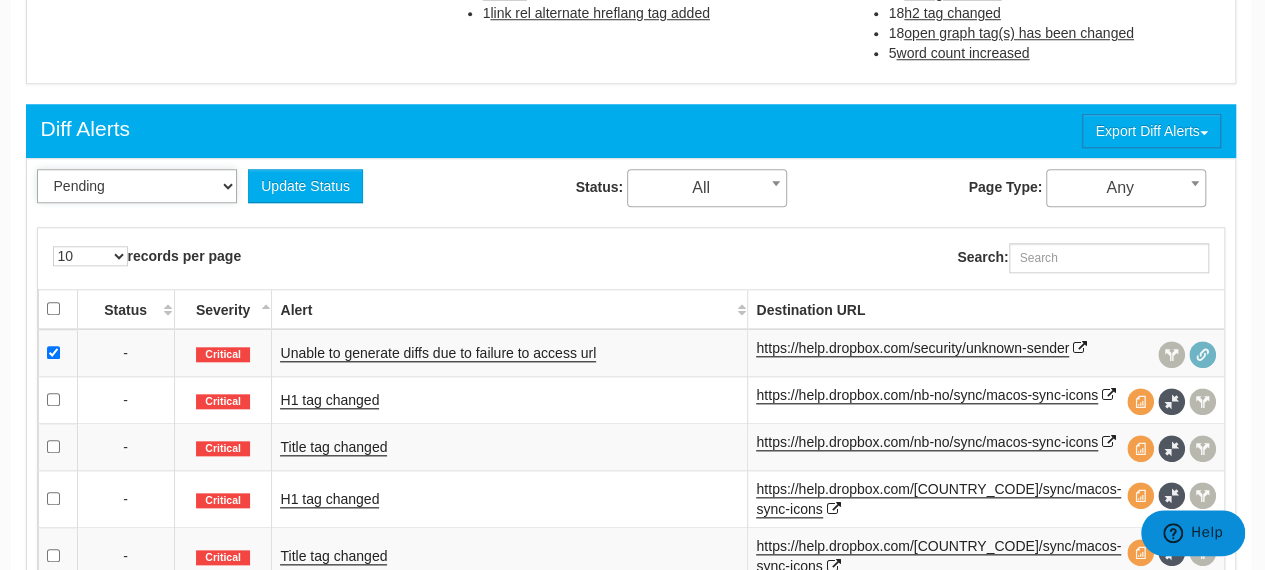 click on "Pending
Viewed
Resolved" at bounding box center (137, 186) 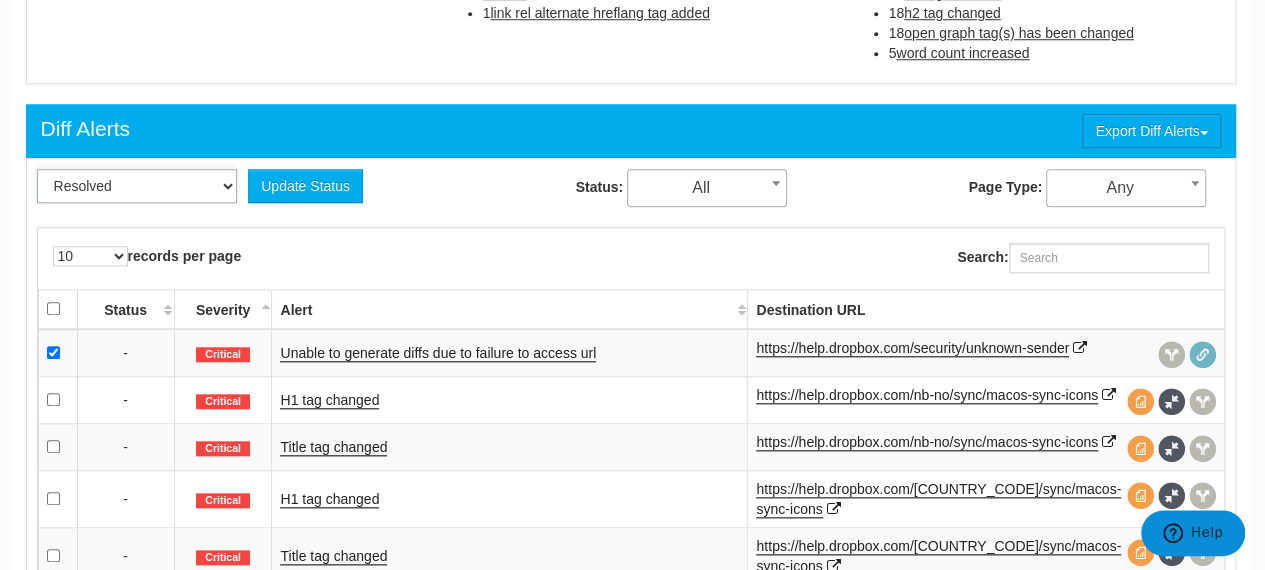 click on "Pending
Viewed
Resolved" at bounding box center (137, 186) 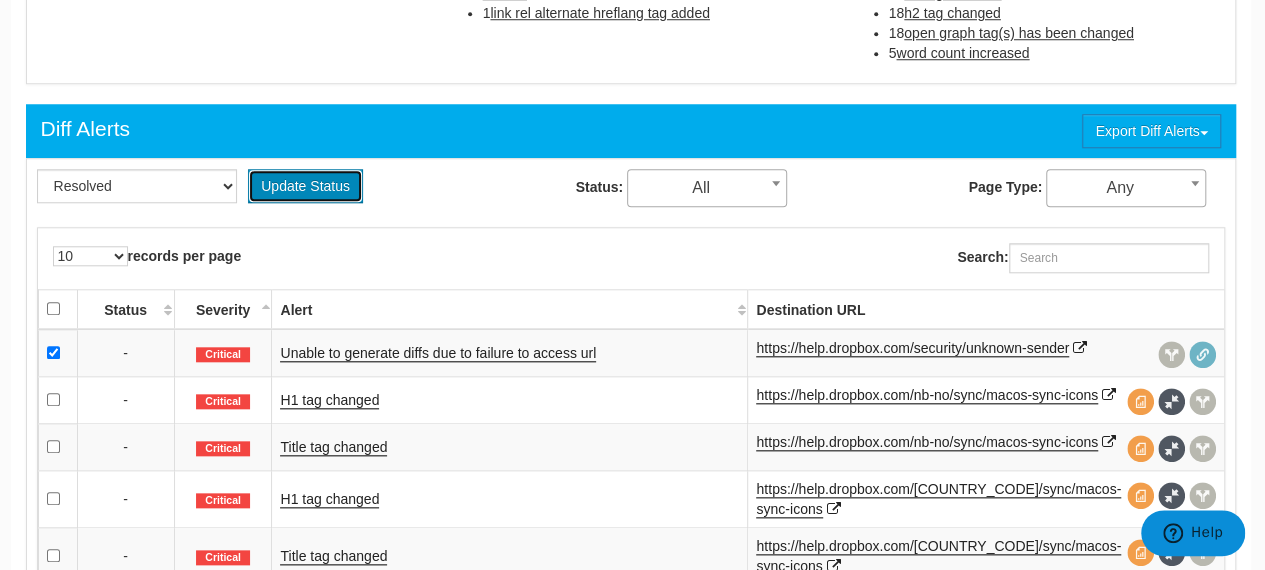 click on "Update Status" at bounding box center (305, 186) 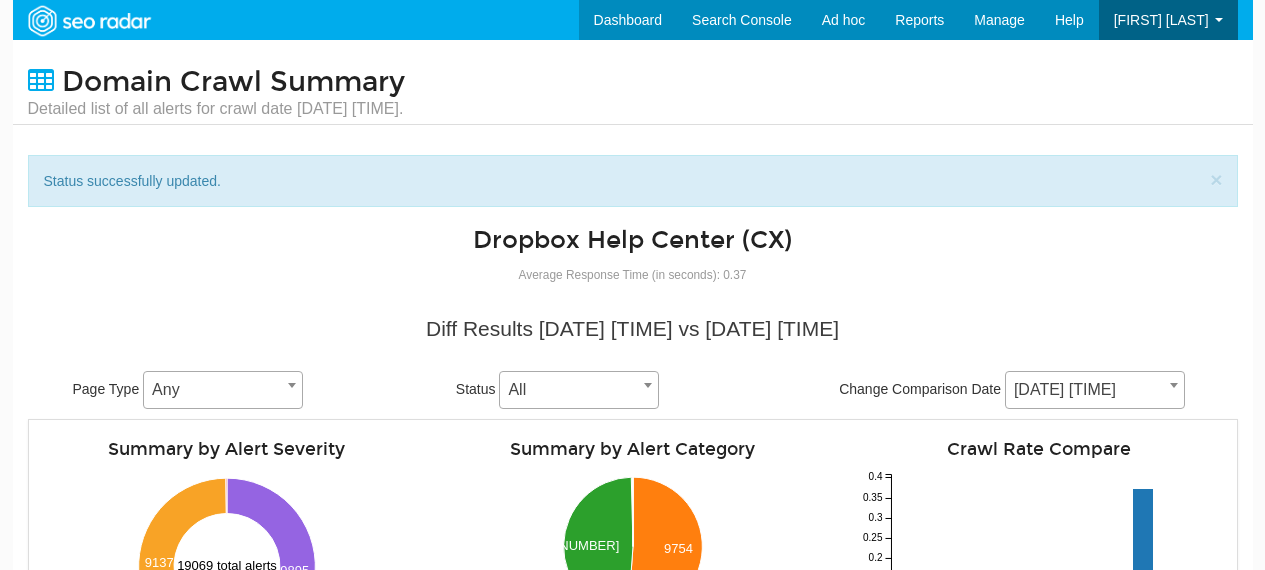 scroll, scrollTop: 0, scrollLeft: 0, axis: both 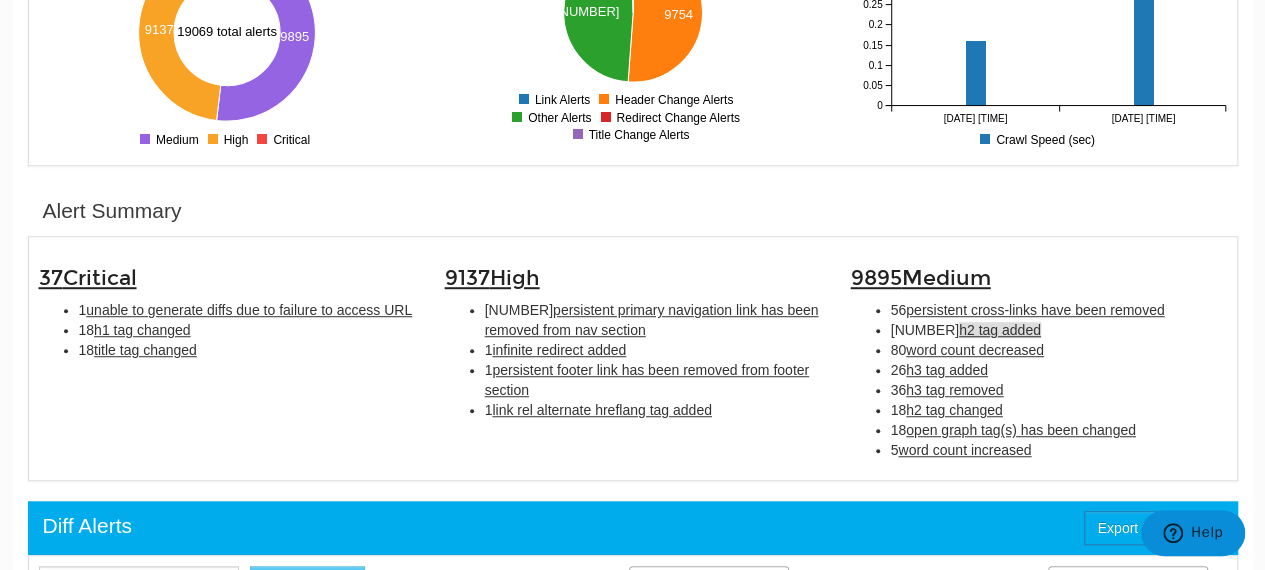 click on "h2 tag added" at bounding box center (1000, 330) 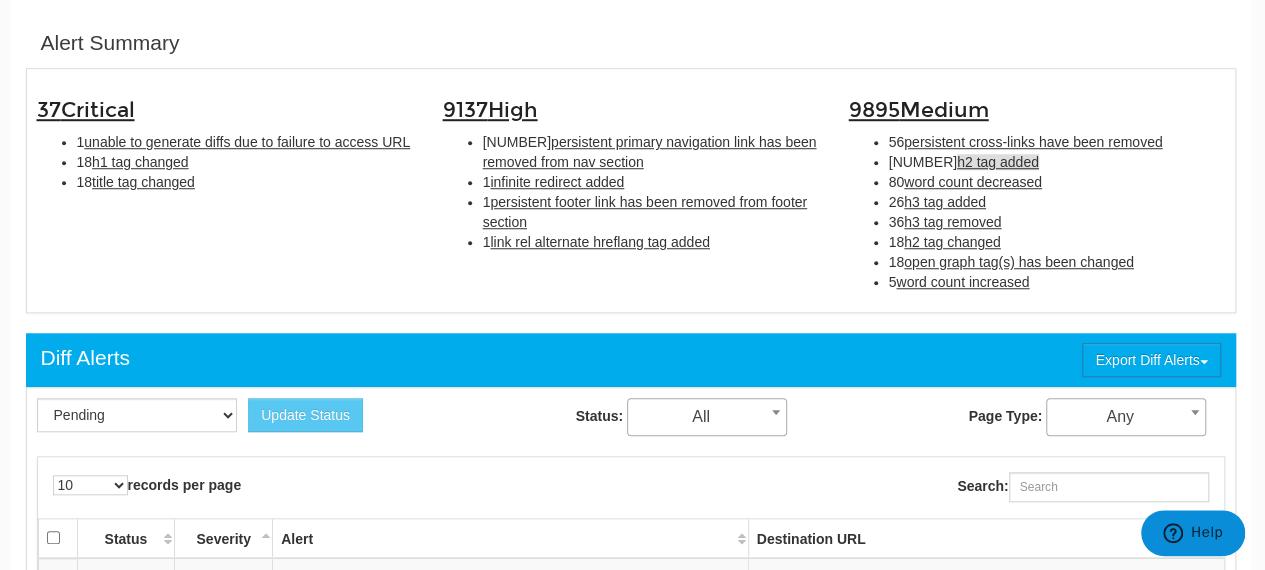 scroll, scrollTop: 719, scrollLeft: 2, axis: both 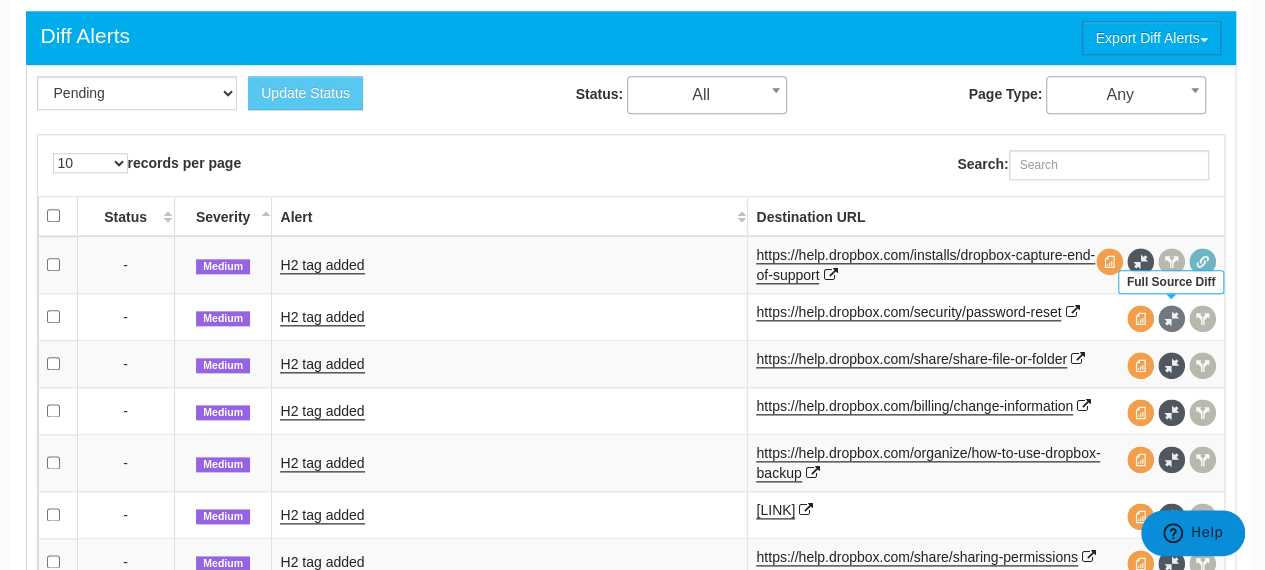 click at bounding box center (1171, 318) 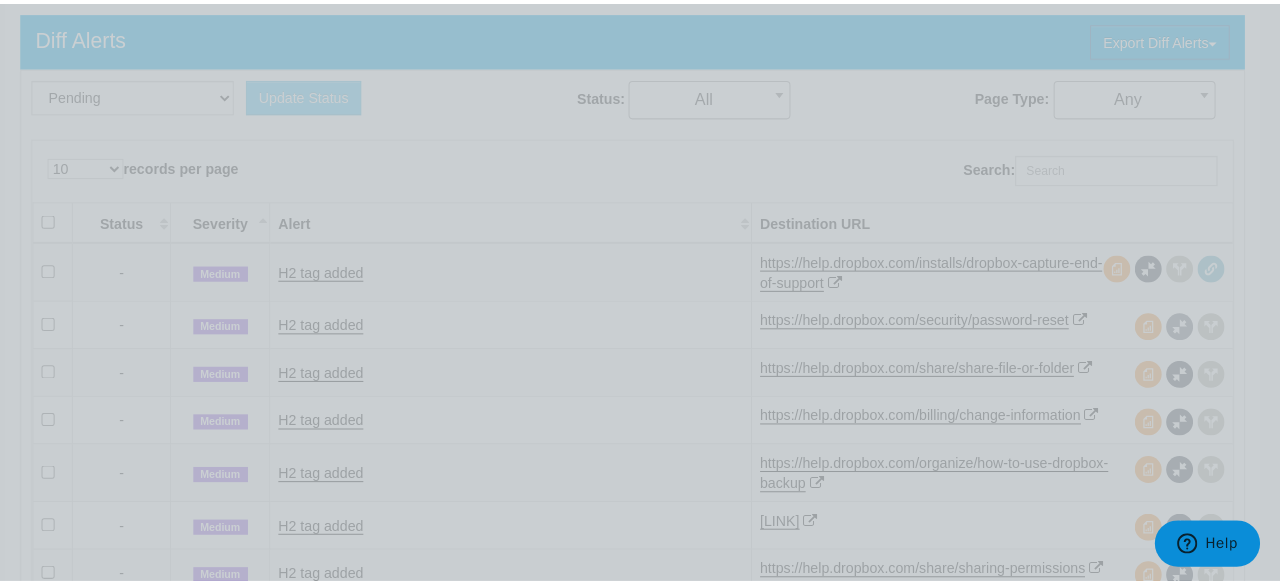 scroll, scrollTop: 1024, scrollLeft: 0, axis: vertical 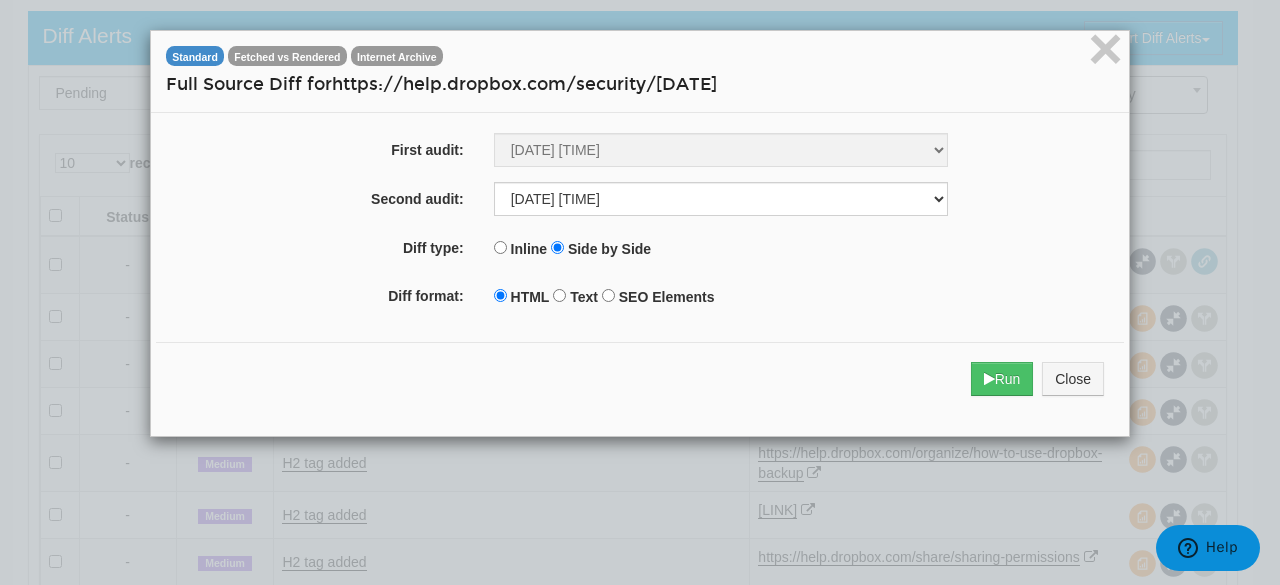 click on "First audit:
[DATE] [TIME]
[DATE] [TIME]
[DATE] [TIME]
[DATE] [TIME]
[DATE] [TIME]
[DATE] [TIME]
[DATE] [TIME]
[DATE] [TIME]
[DATE] [TIME]
[DATE] [TIME]
[DATE] [TIME]
[DATE] [TIME]
[DATE] [TIME]
[DATE] [TIME]
[DATE] [TIME]
[DATE] [TIME]
[DATE] [TIME]
[DATE] [TIME]
[DATE] [TIME]
[DATE] [TIME]
[DATE] [TIME]
[DATE] [TIME]
[DATE] [TIME]
[DATE] [TIME]
[DATE] [TIME]
[DATE] [TIME]
[DATE] [TIME]
[DATE] [TIME]
[DATE] [TIME]
[DATE] [TIME]
[DATE] [TIME]
[DATE] [TIME]
[DATE] [TIME]
[DATE] [TIME]
[DATE] [TIME]
[DATE] [TIME]
[DATE] [TIME]
[DATE] [TIME]
[DATE] [TIME]
[DATE] [TIME]
[DATE] [TIME]
[DATE] [TIME]
[DATE] [TIME]
[DATE] [TIME]
[DATE] [TIME]
[DATE] [TIME]
[DATE] [TIME]
[DATE] [TIME]
[DATE] [TIME]
[DATE] [TIME]" at bounding box center [640, 274] 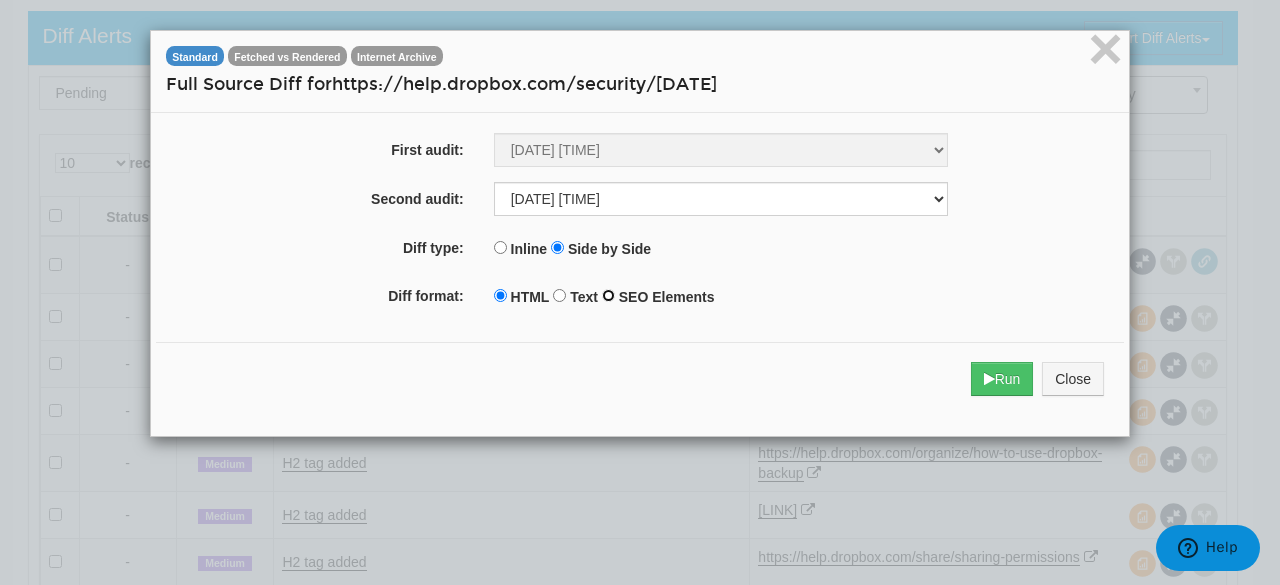 click on "SEO Elements" at bounding box center [608, 295] 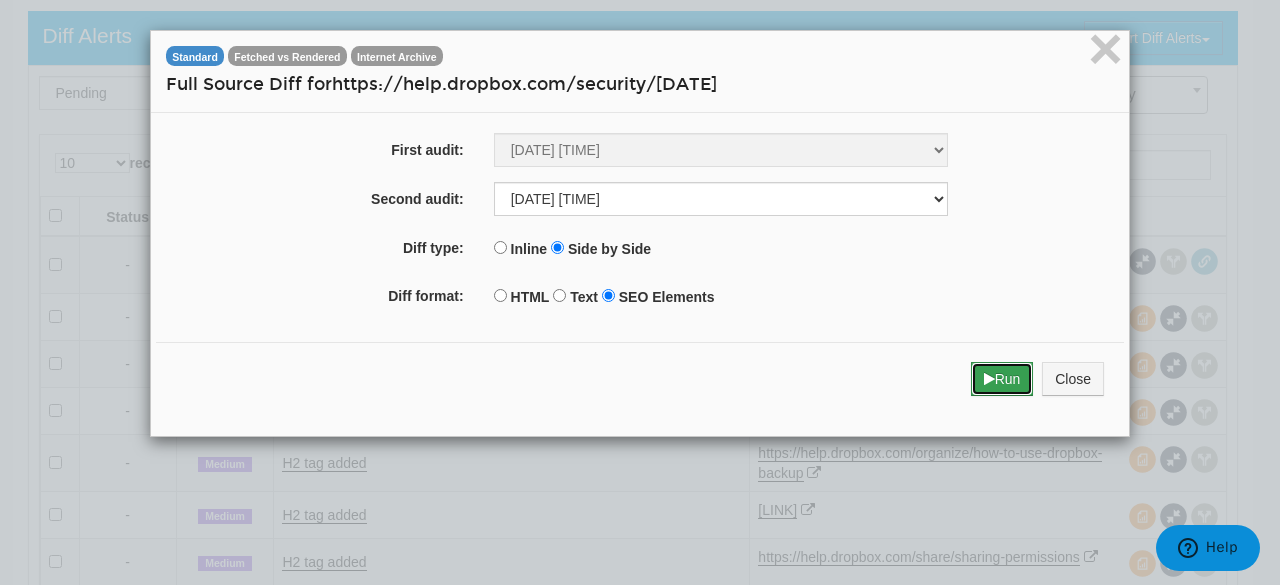 click on "Run" at bounding box center (1002, 379) 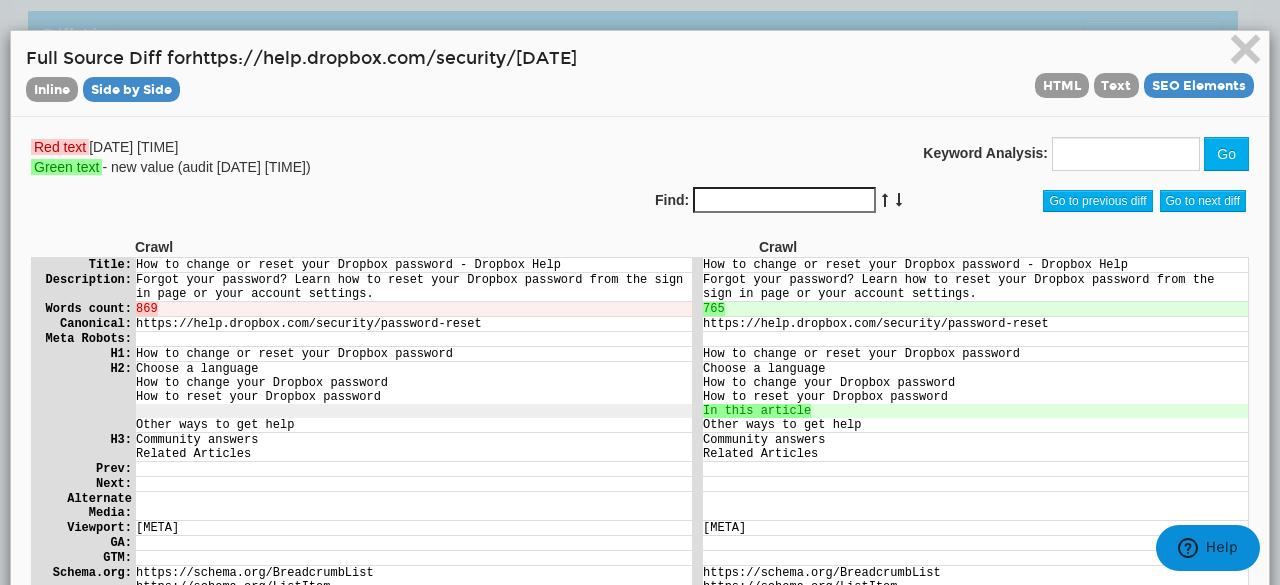 scroll, scrollTop: 0, scrollLeft: 0, axis: both 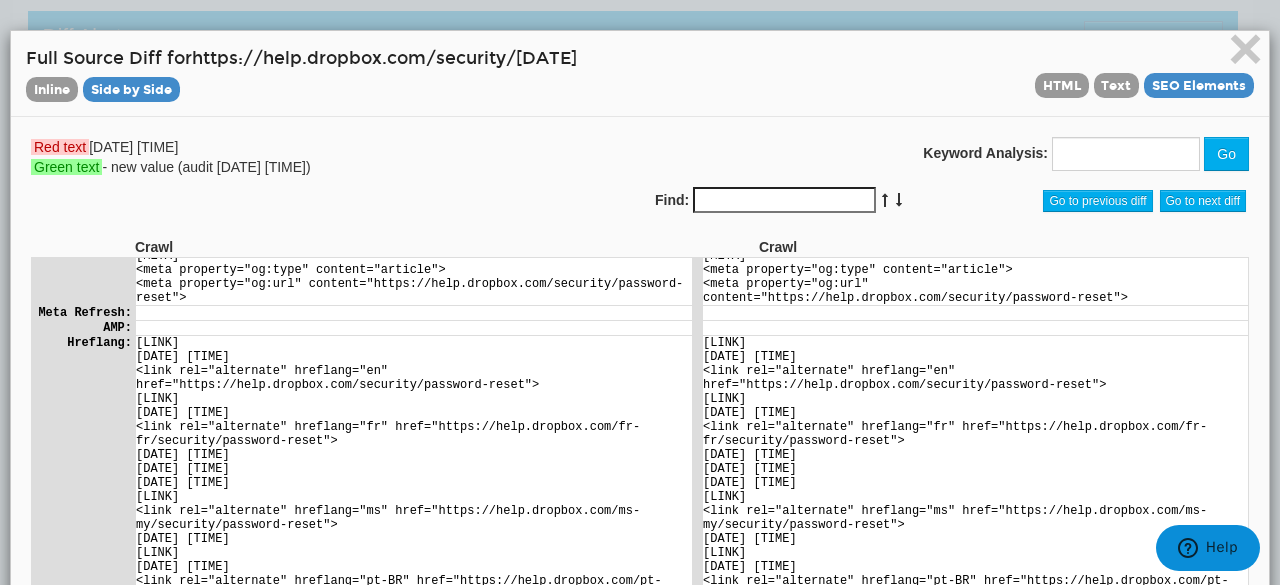drag, startPoint x: 1224, startPoint y: 291, endPoint x: 1293, endPoint y: 581, distance: 298.0956 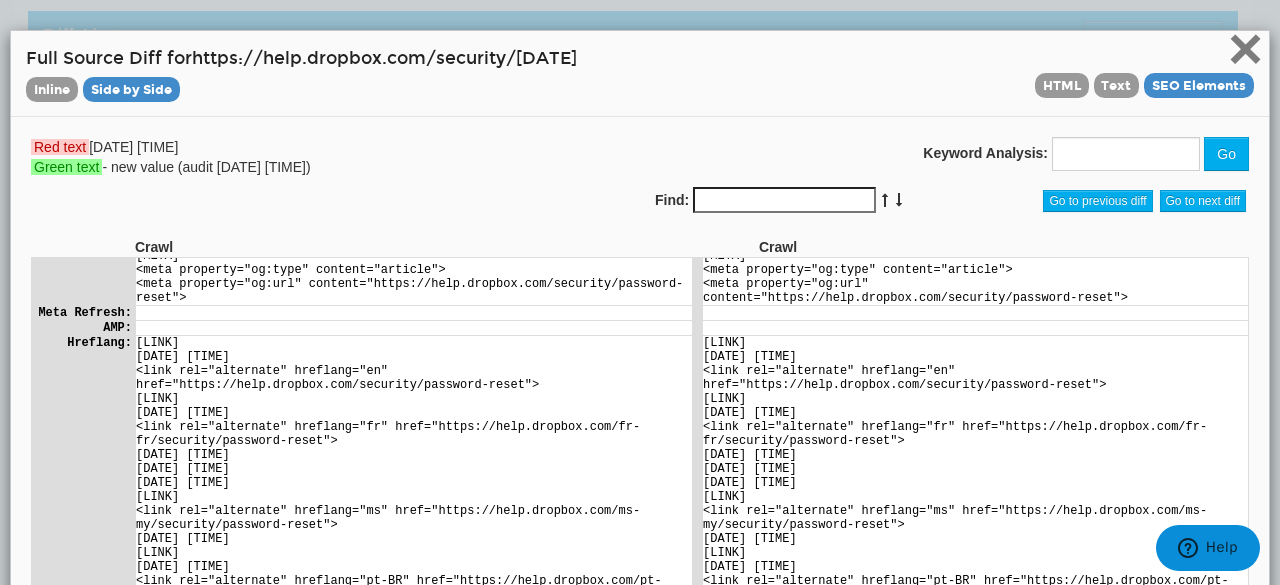 click on "×" at bounding box center (1245, 48) 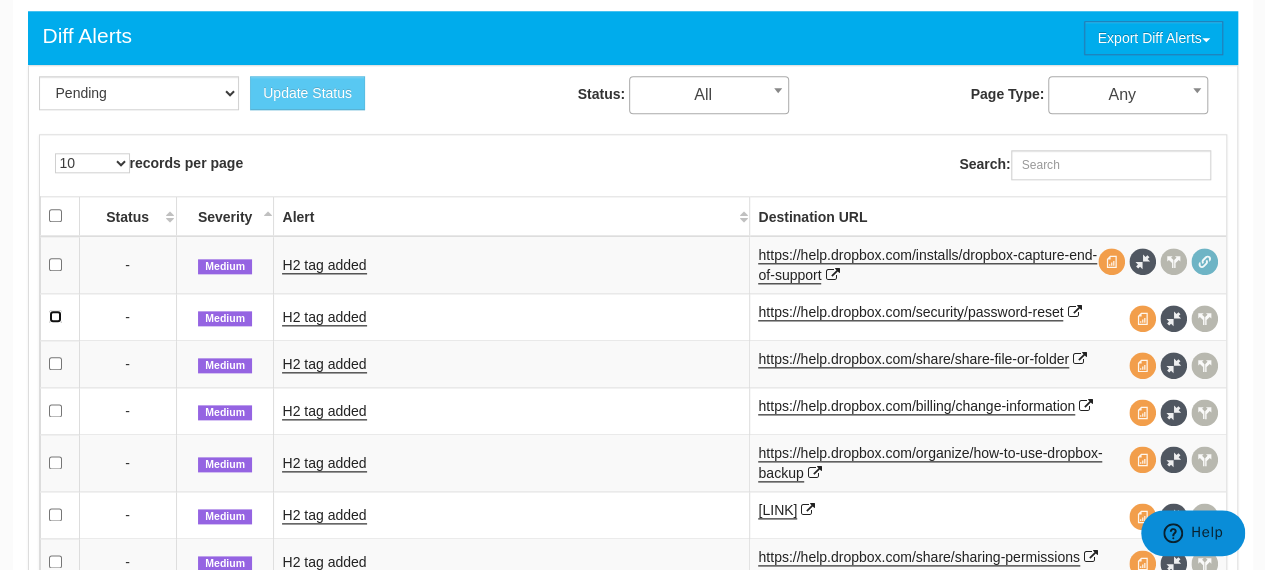 click at bounding box center [55, 316] 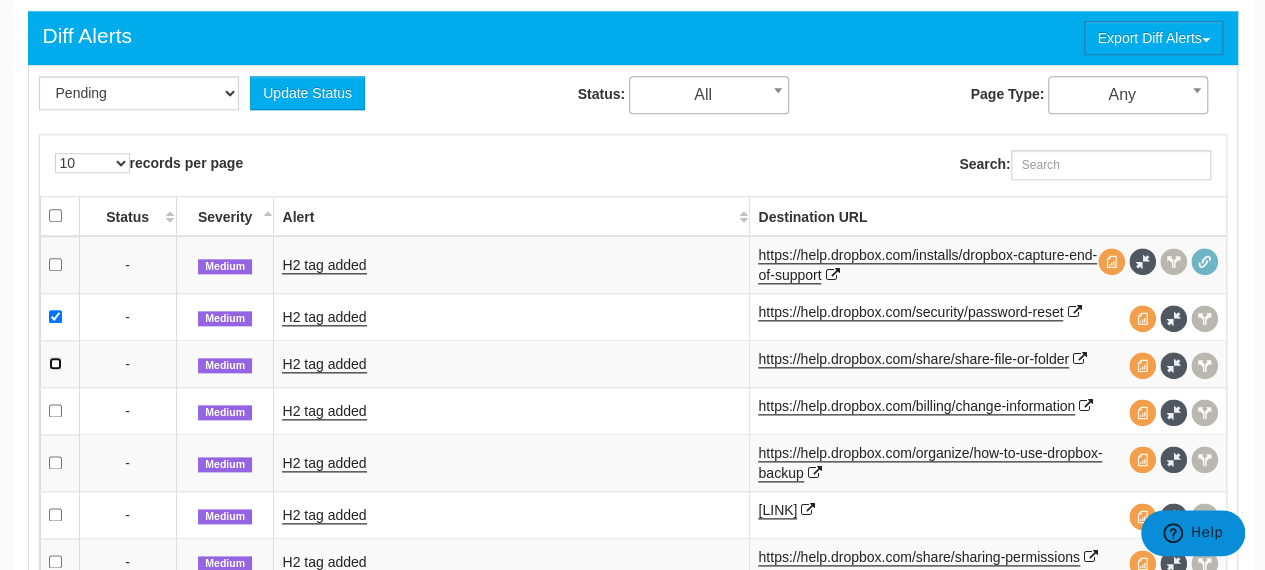 click at bounding box center (55, 363) 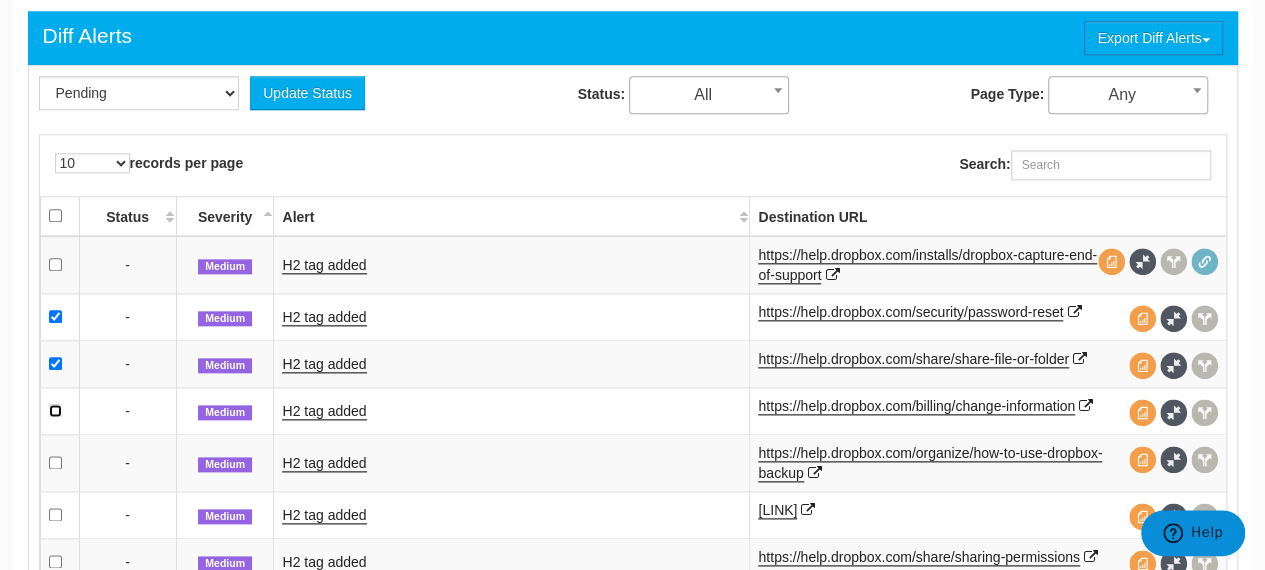 click at bounding box center [55, 410] 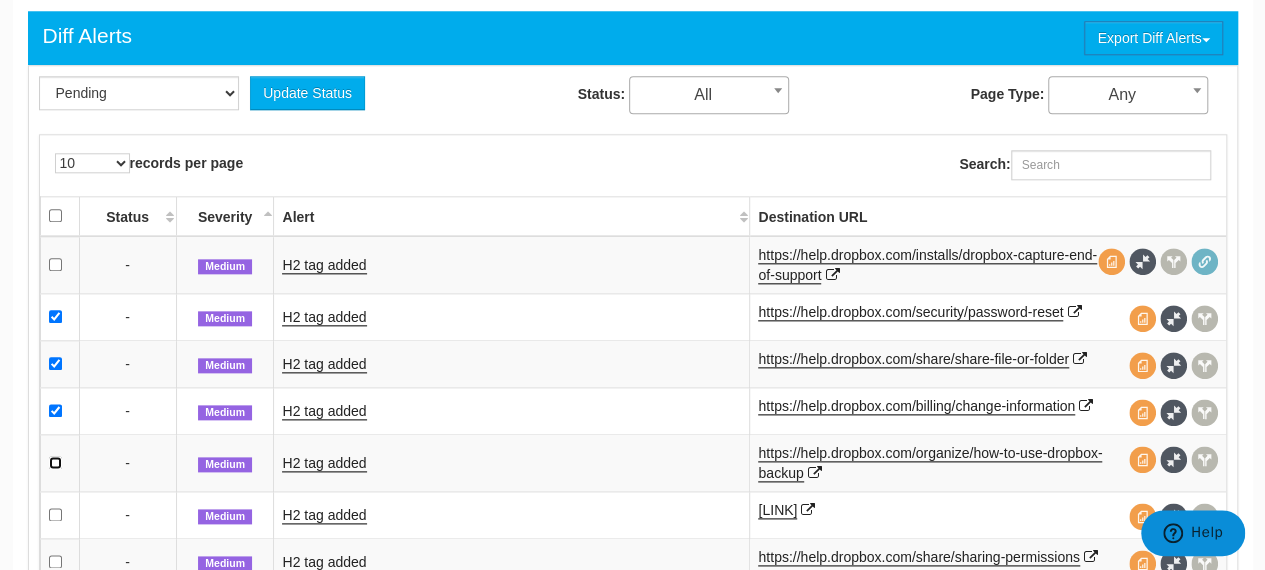 click at bounding box center [55, 462] 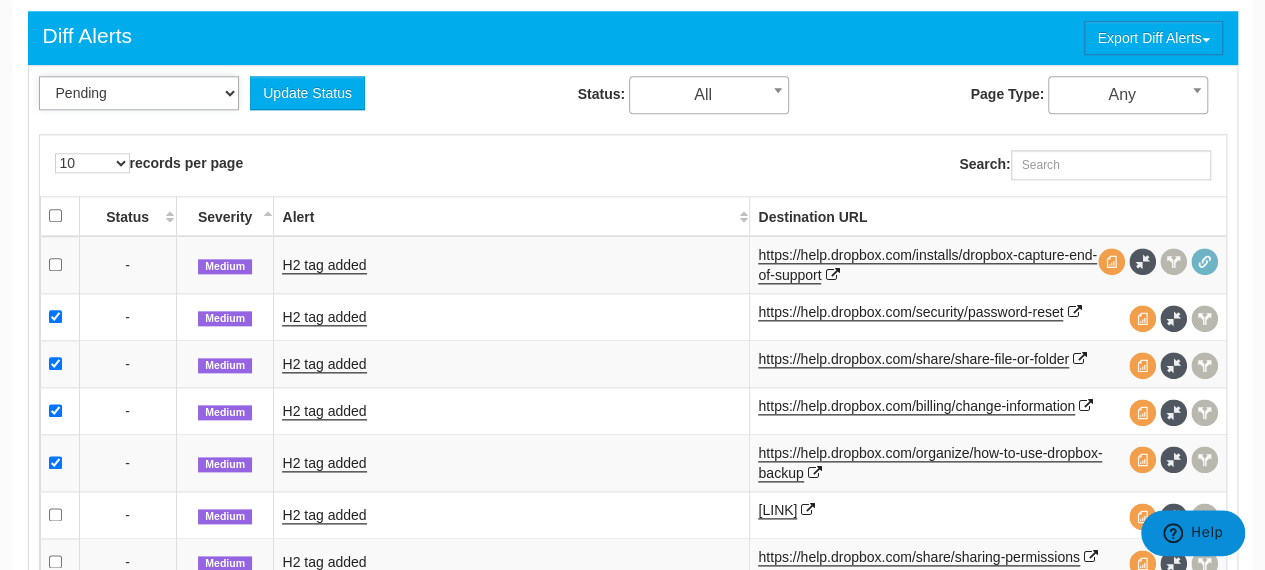 drag, startPoint x: 197, startPoint y: 74, endPoint x: 198, endPoint y: 136, distance: 62.008064 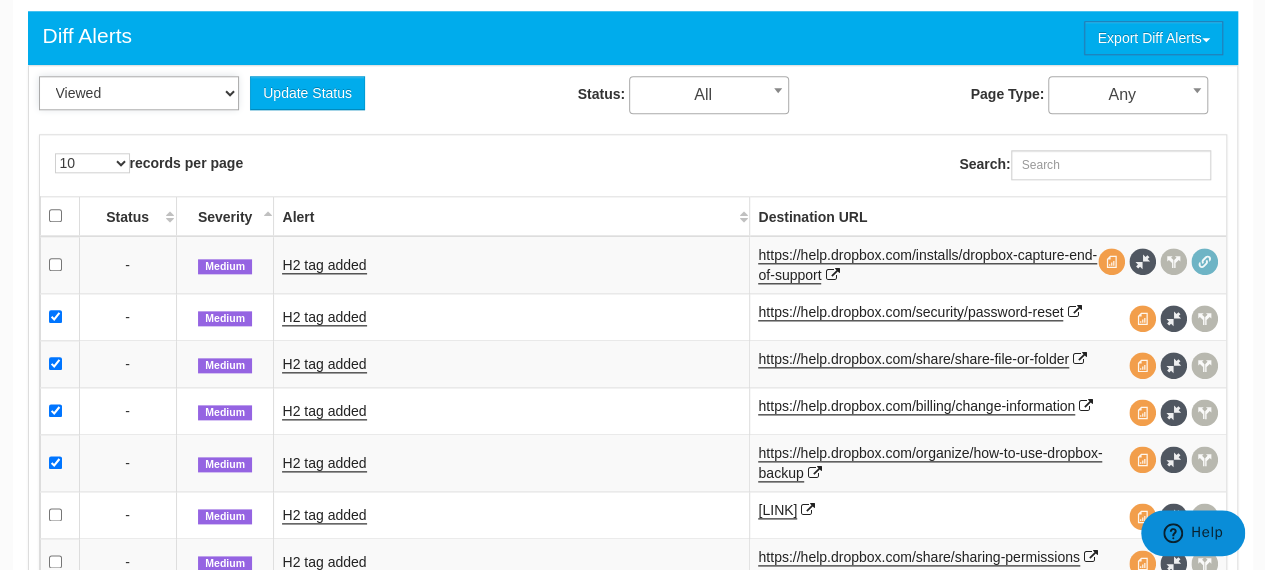 click on "Pending
Viewed
Resolved" at bounding box center [139, 93] 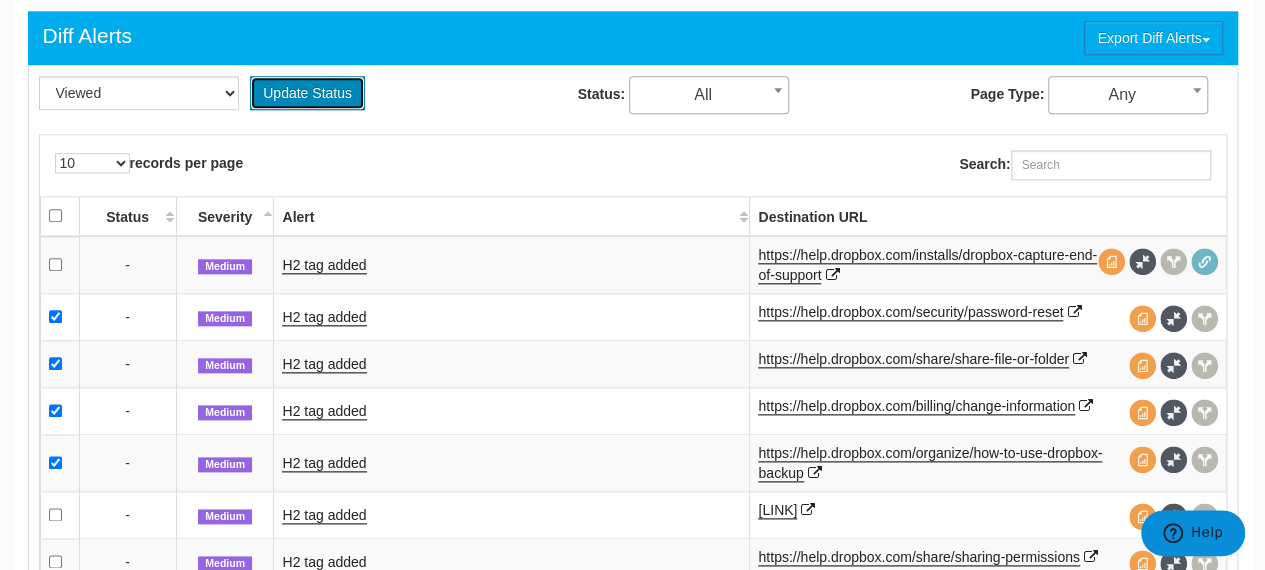 click on "Update Status" at bounding box center (307, 93) 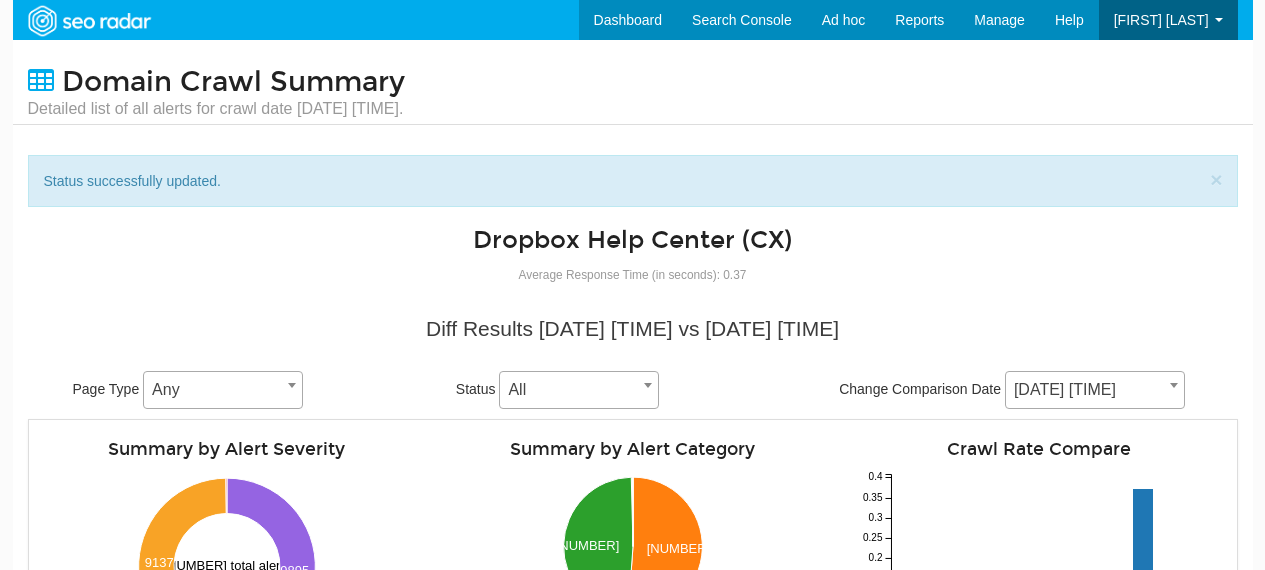 scroll, scrollTop: 0, scrollLeft: 0, axis: both 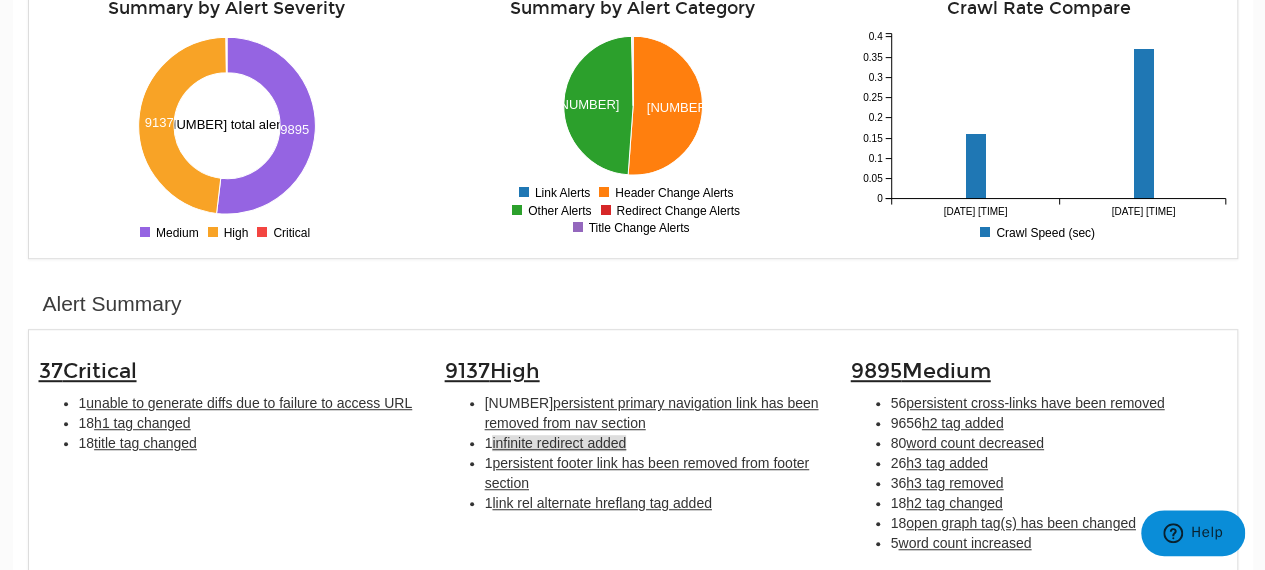 click on "infinite redirect added" at bounding box center (559, 443) 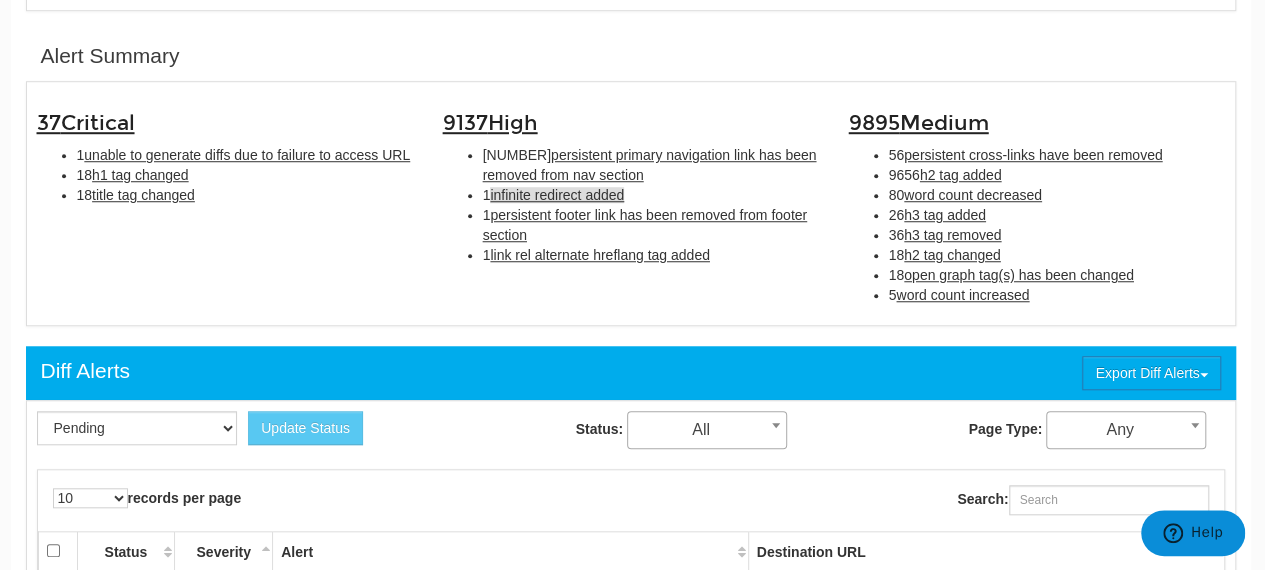 scroll, scrollTop: 719, scrollLeft: 2, axis: both 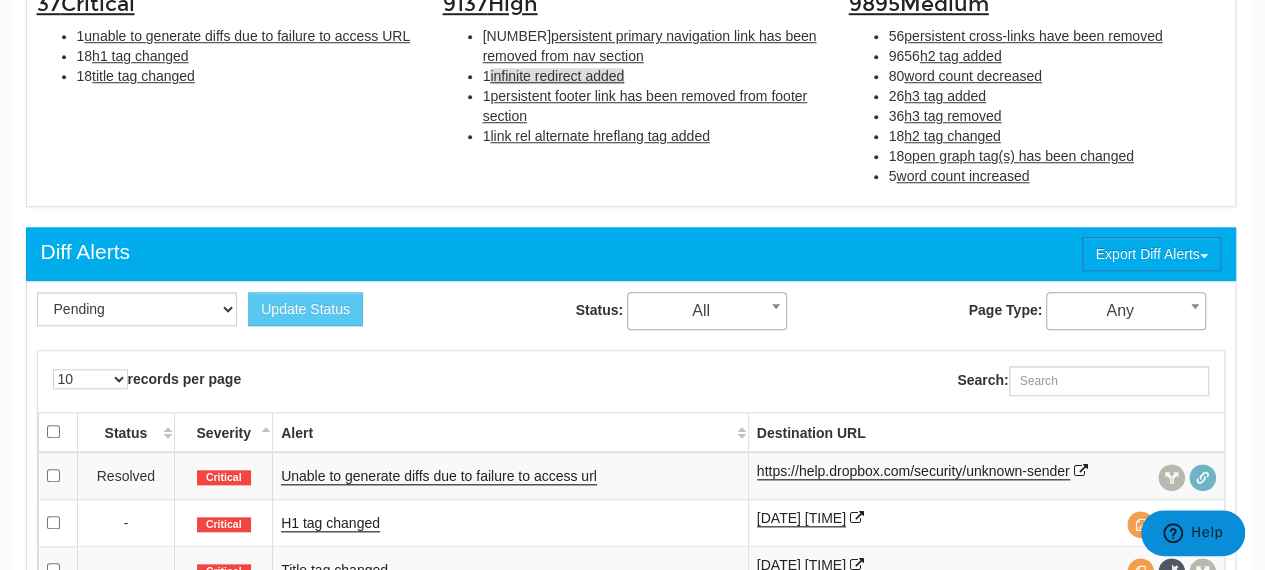click on "infinite redirect added" at bounding box center (557, 76) 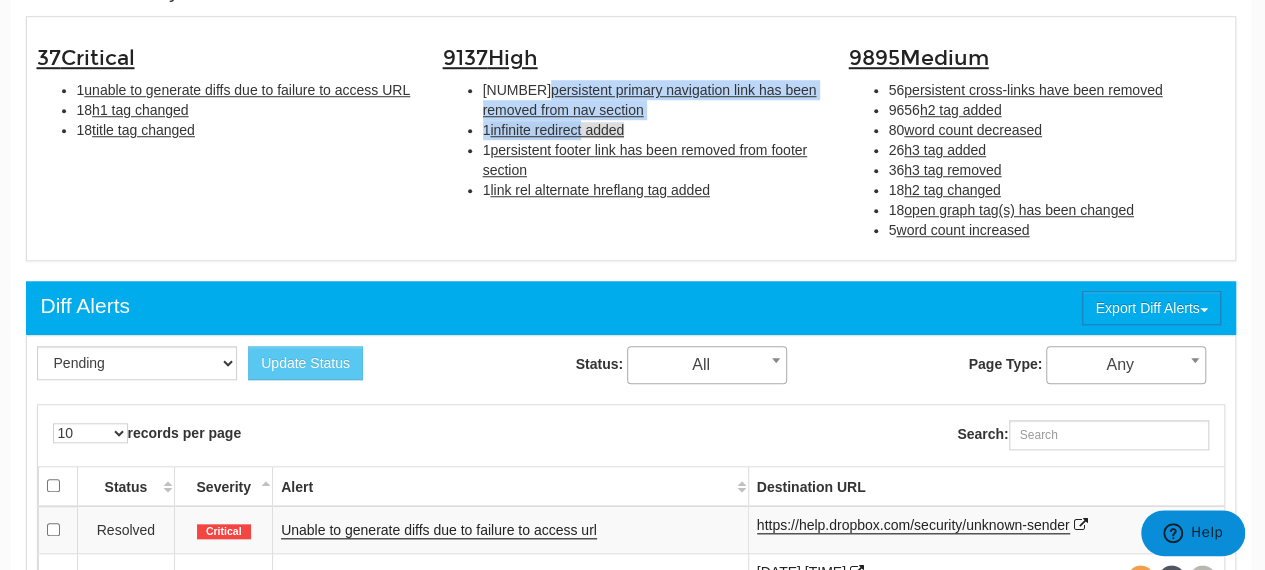 click on "9137  High
9134  persistent primary navigation link has been removed from nav section
1  infinite redirect added
1  persistent footer link has been removed from footer section
1  link rel alternate hreflang tag added" at bounding box center [631, 118] 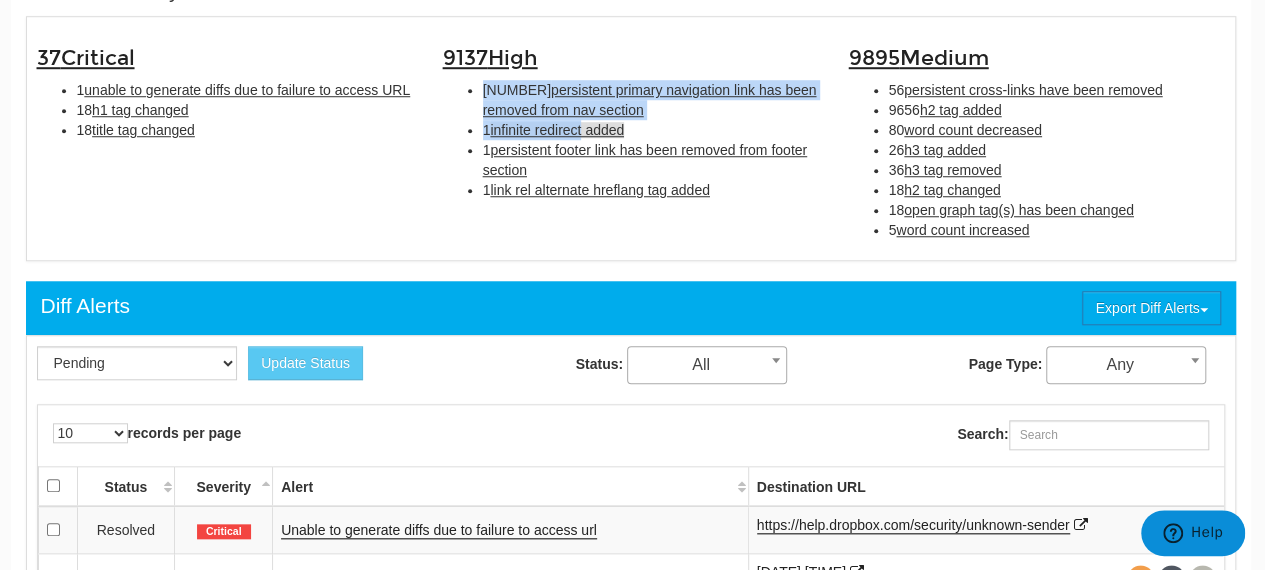 scroll, scrollTop: 719, scrollLeft: 2, axis: both 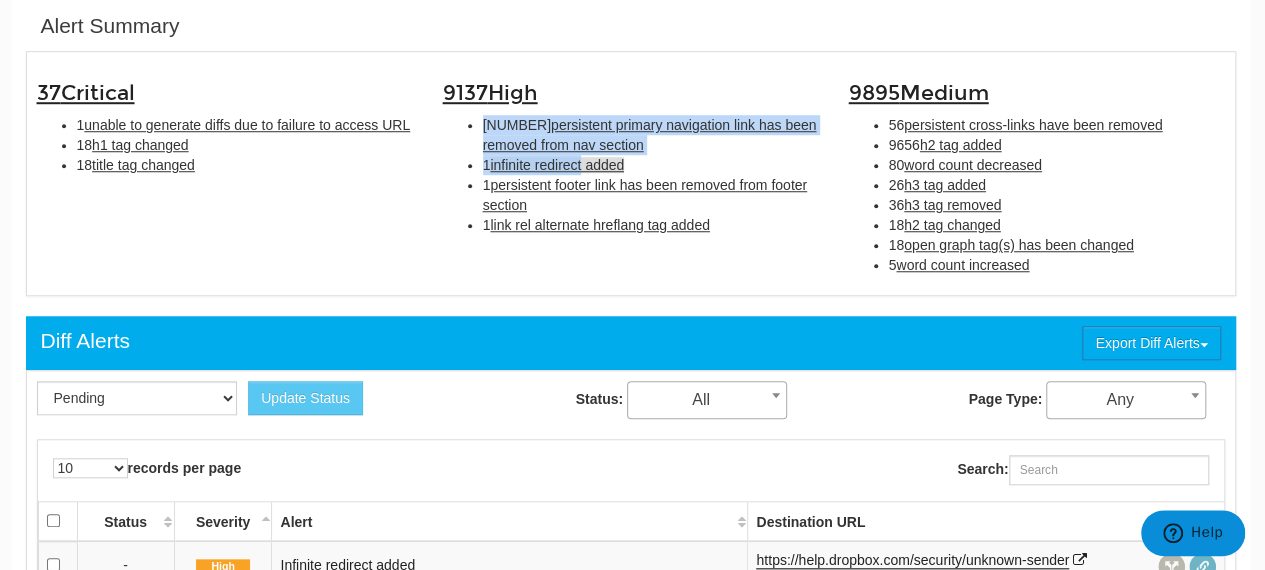 click on "infinite redirect added" at bounding box center (557, 165) 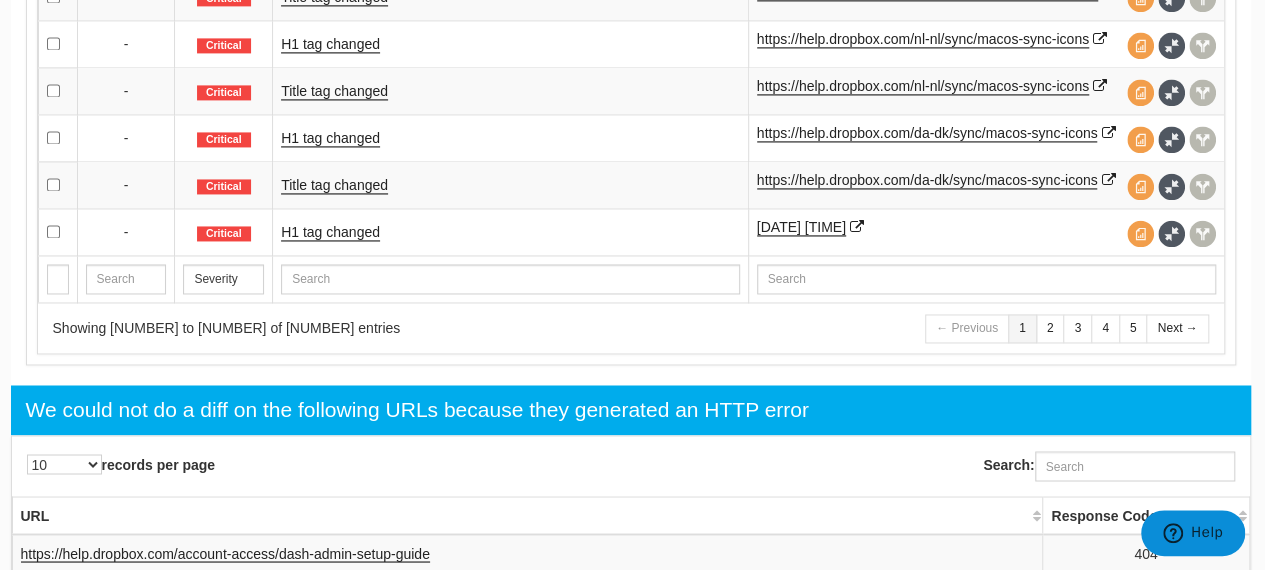 scroll, scrollTop: 1422, scrollLeft: 2, axis: both 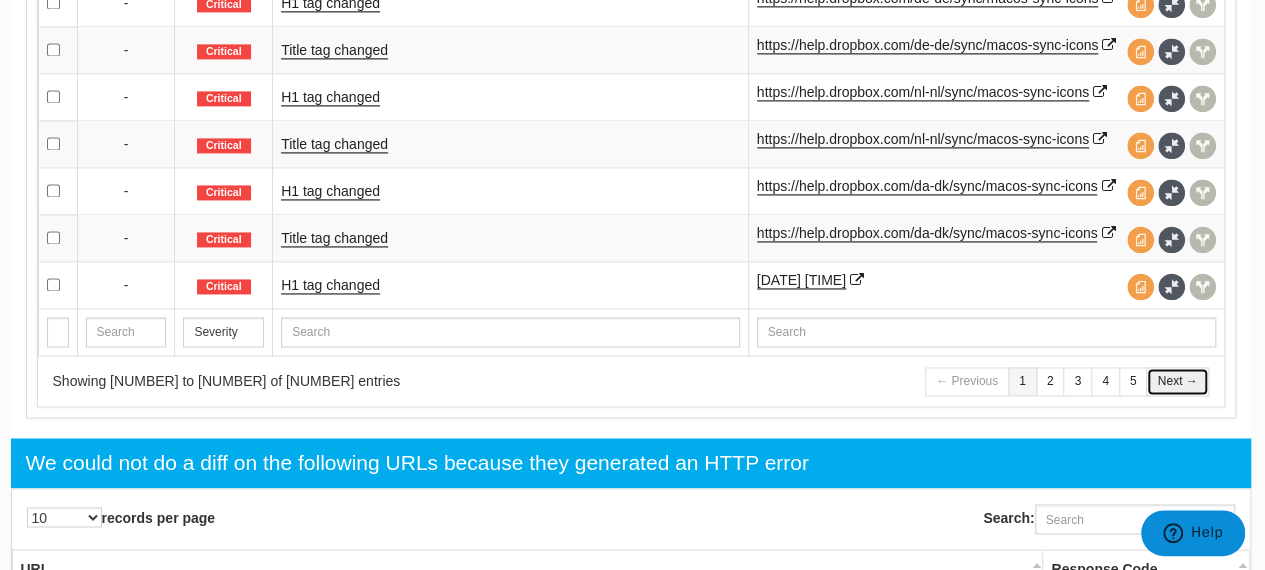 click on "Next →" at bounding box center [1177, 381] 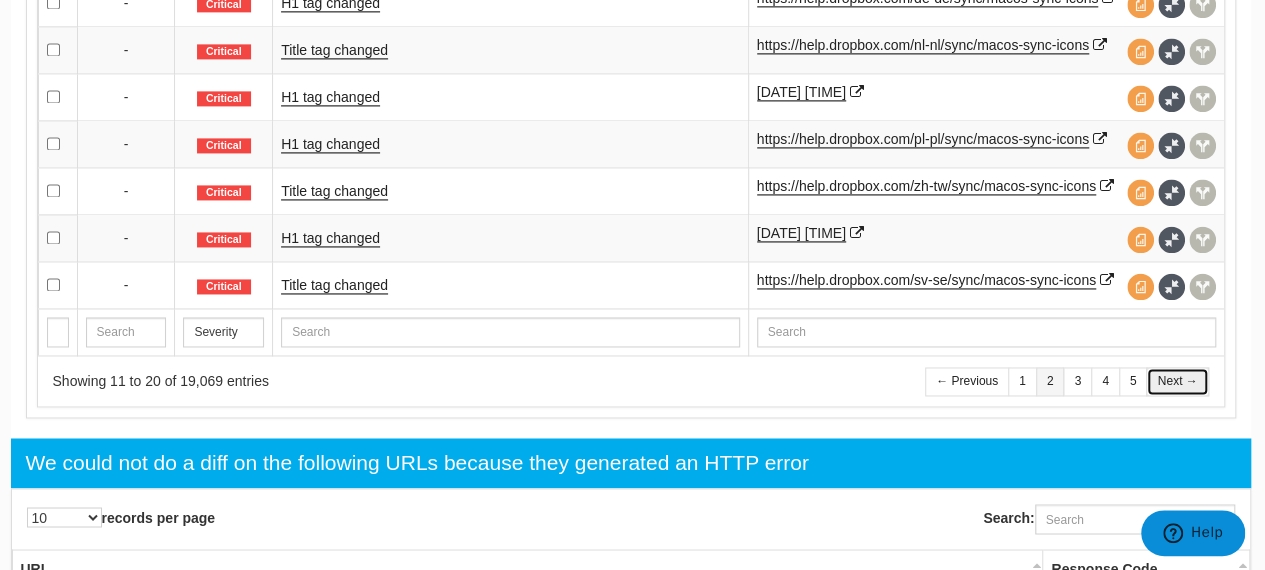 click on "Next →" at bounding box center (1177, 381) 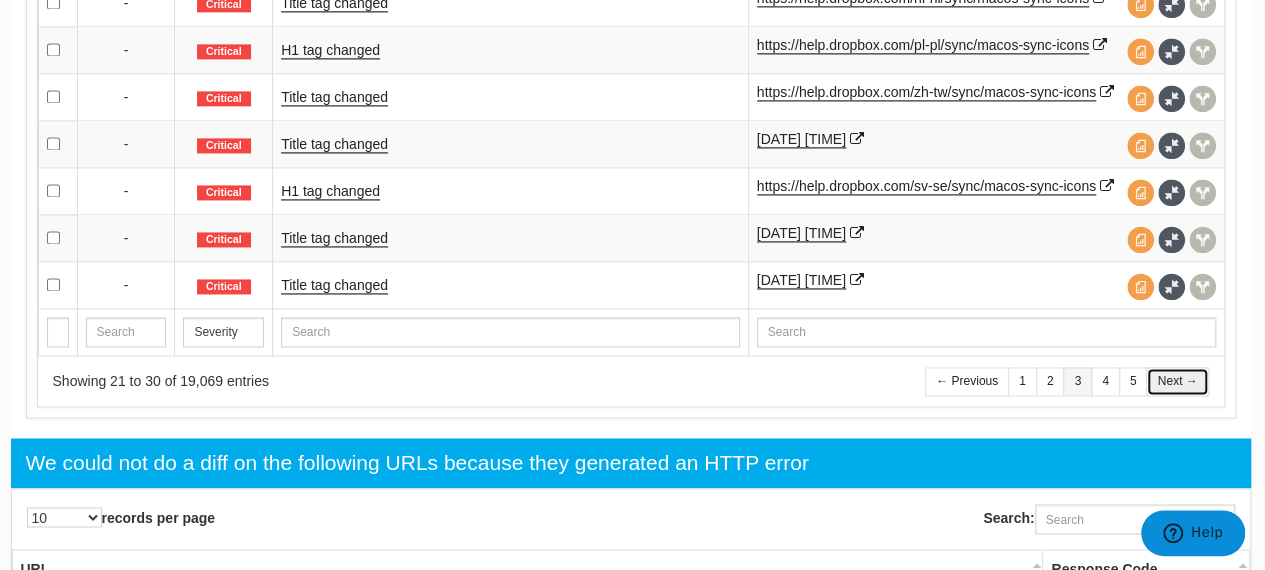 click on "Next →" at bounding box center (1177, 381) 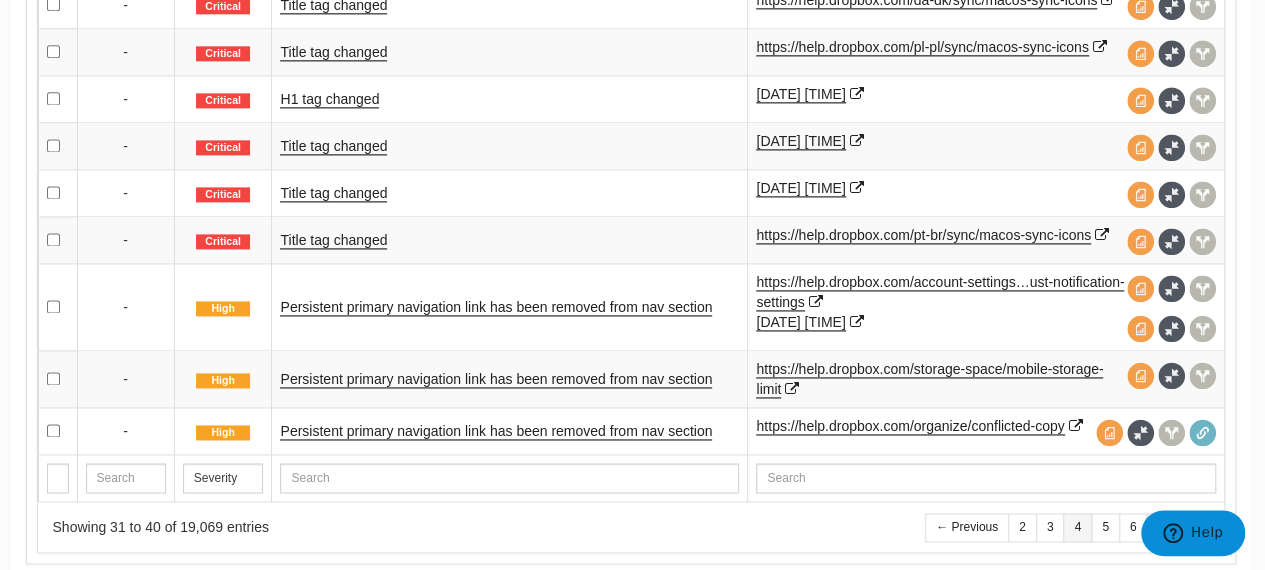 scroll, scrollTop: 1376, scrollLeft: 2, axis: both 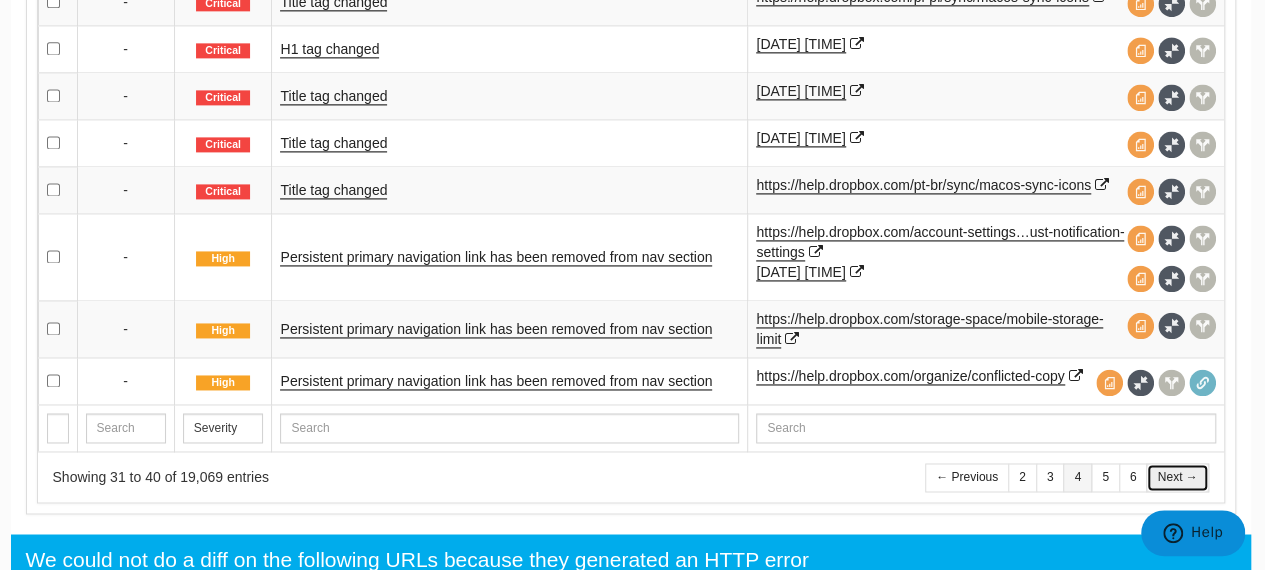 click on "Next →" at bounding box center [1177, 477] 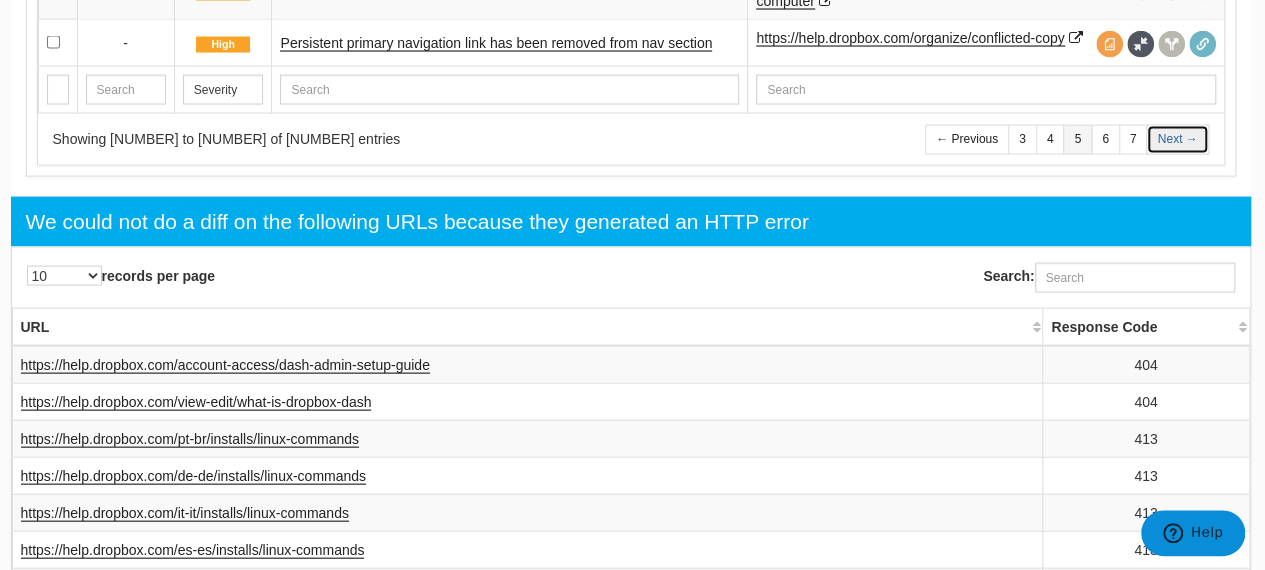 scroll, scrollTop: 1978, scrollLeft: 2, axis: both 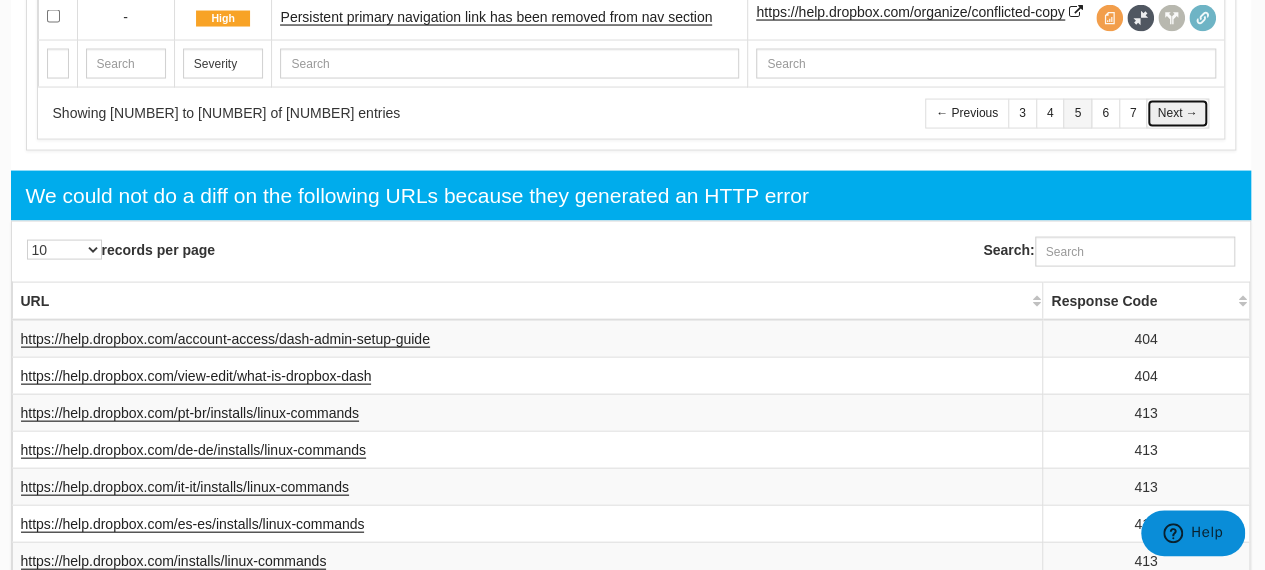 click on "Next →" at bounding box center [1177, 113] 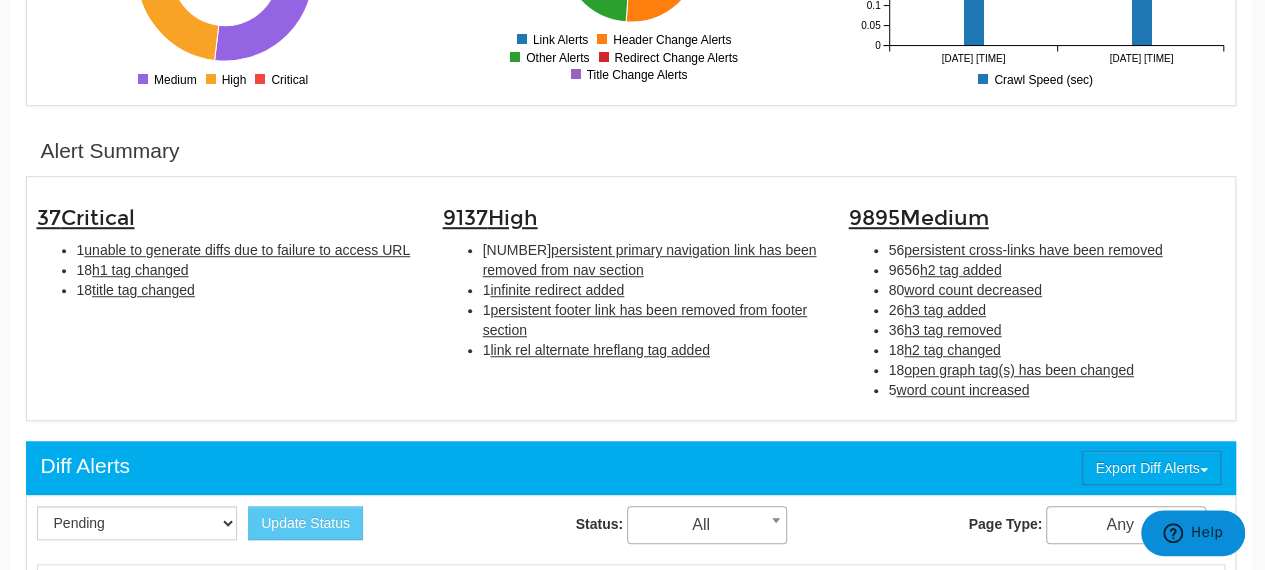 scroll, scrollTop: 615, scrollLeft: 2, axis: both 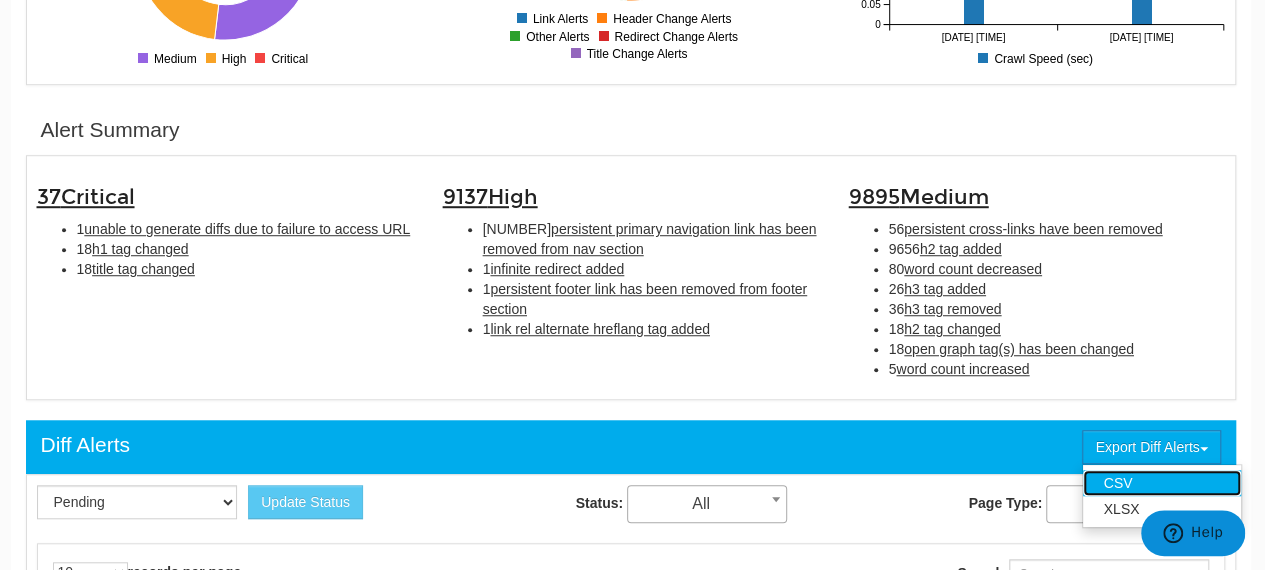 click on "CSV" at bounding box center (1162, 483) 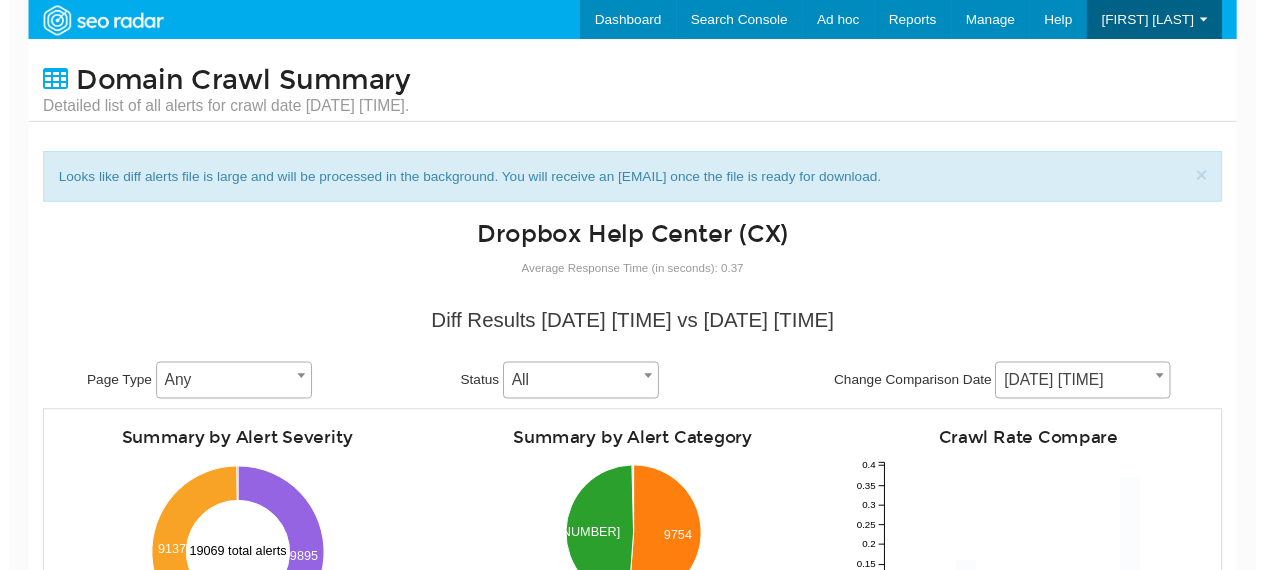 scroll, scrollTop: 0, scrollLeft: 0, axis: both 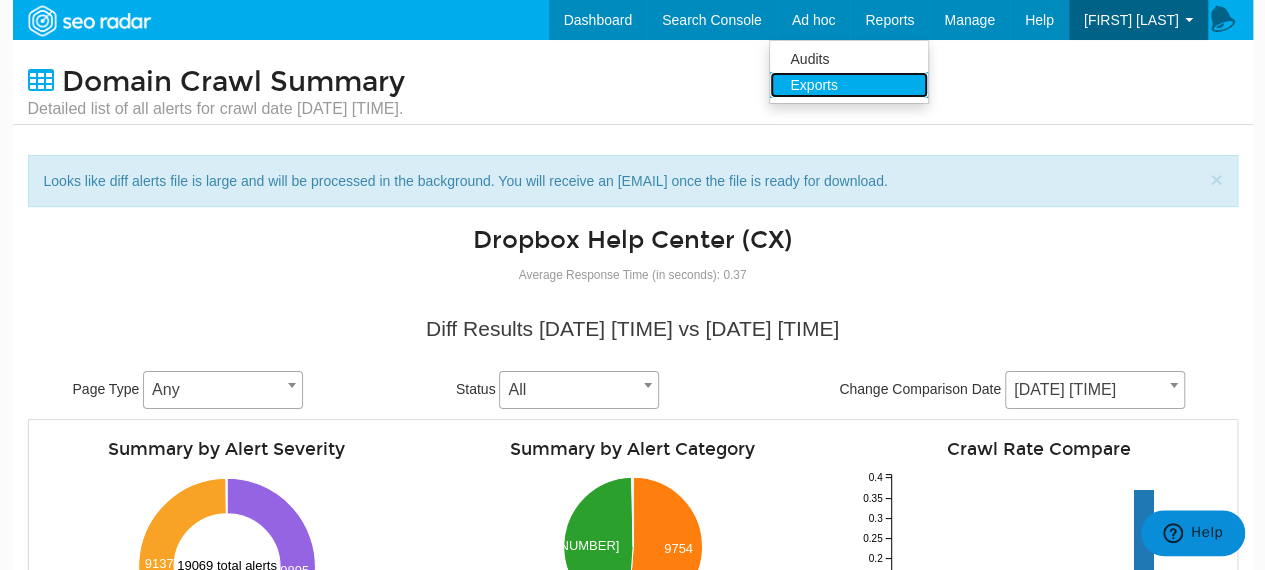 click on "Exports" at bounding box center [849, 85] 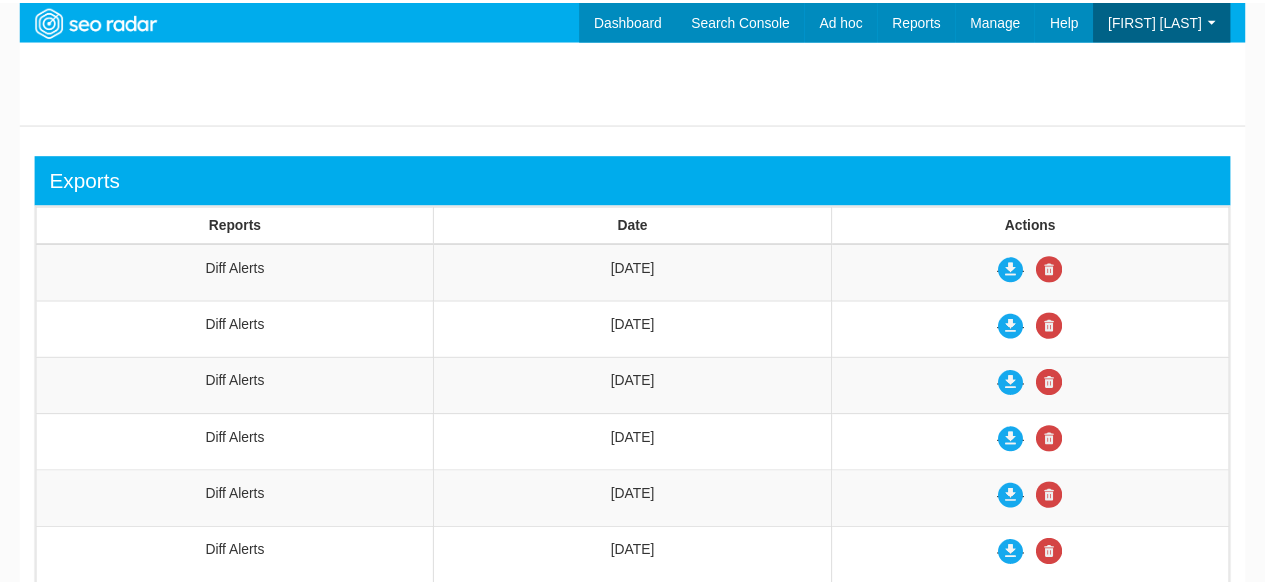 scroll, scrollTop: 0, scrollLeft: 0, axis: both 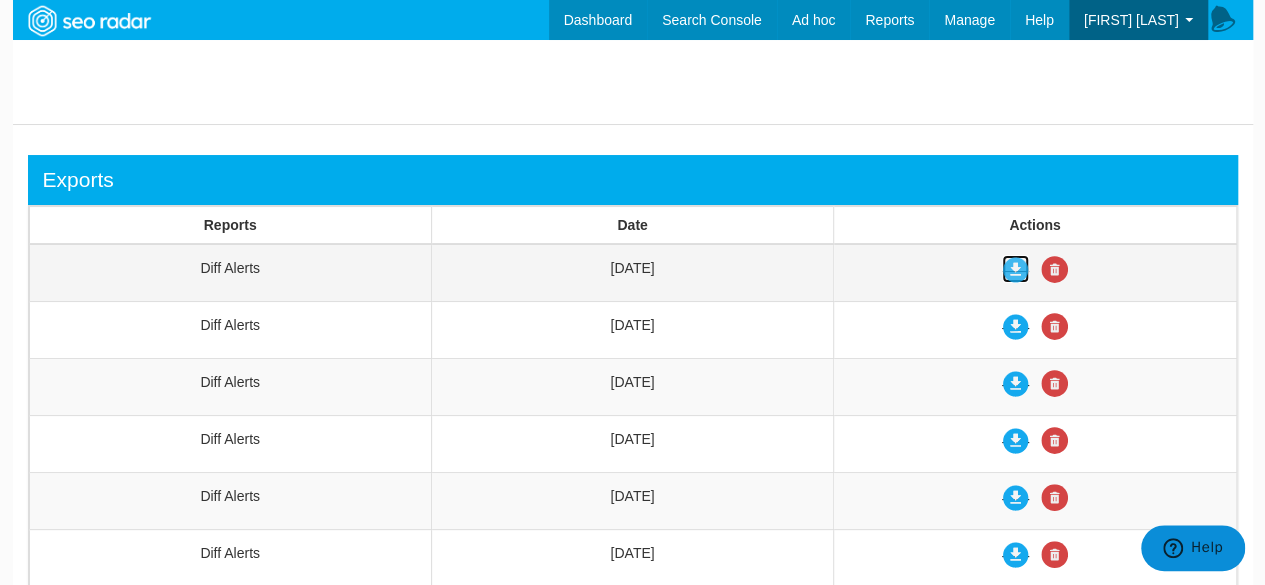 click at bounding box center [1015, 269] 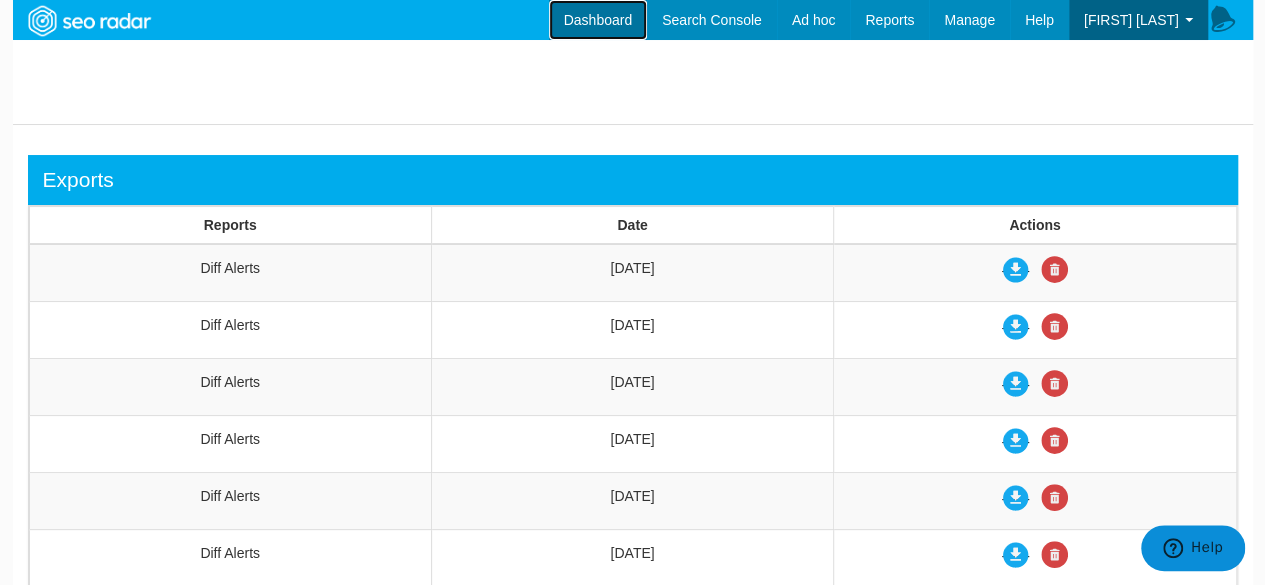 click on "Dashboard" at bounding box center [598, 20] 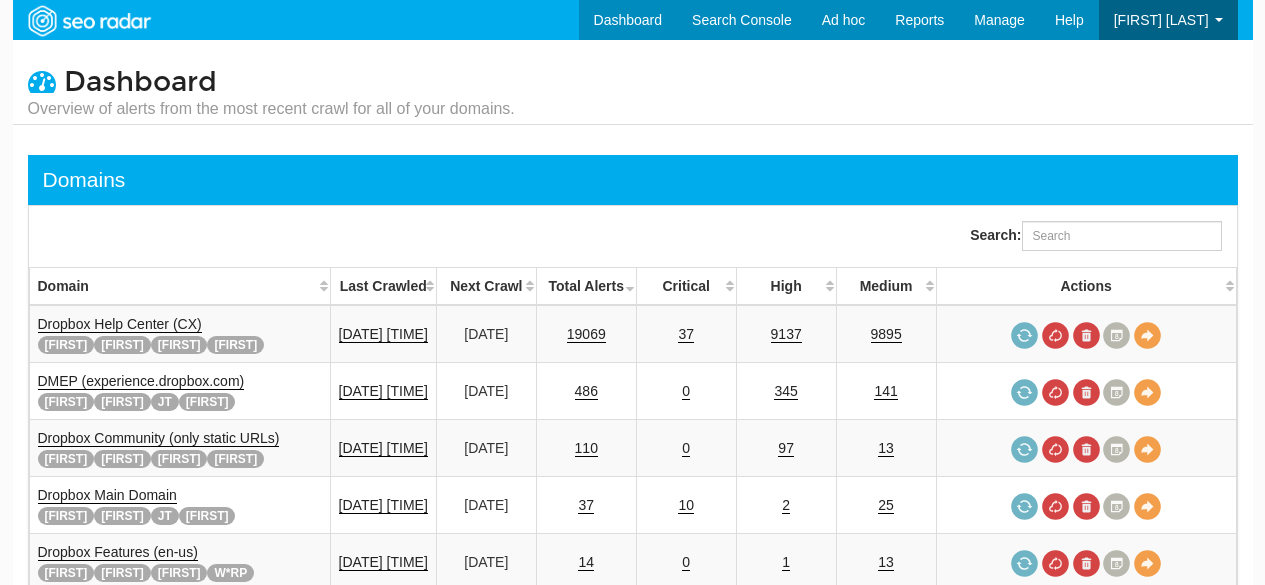 scroll, scrollTop: 0, scrollLeft: 0, axis: both 